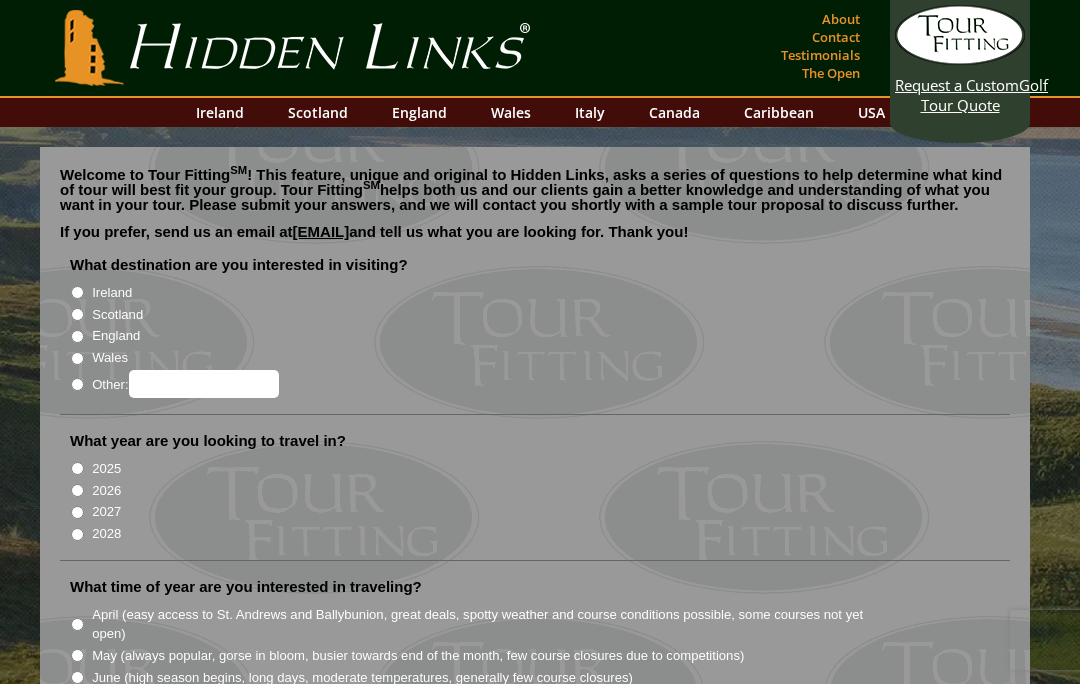 scroll, scrollTop: 0, scrollLeft: 0, axis: both 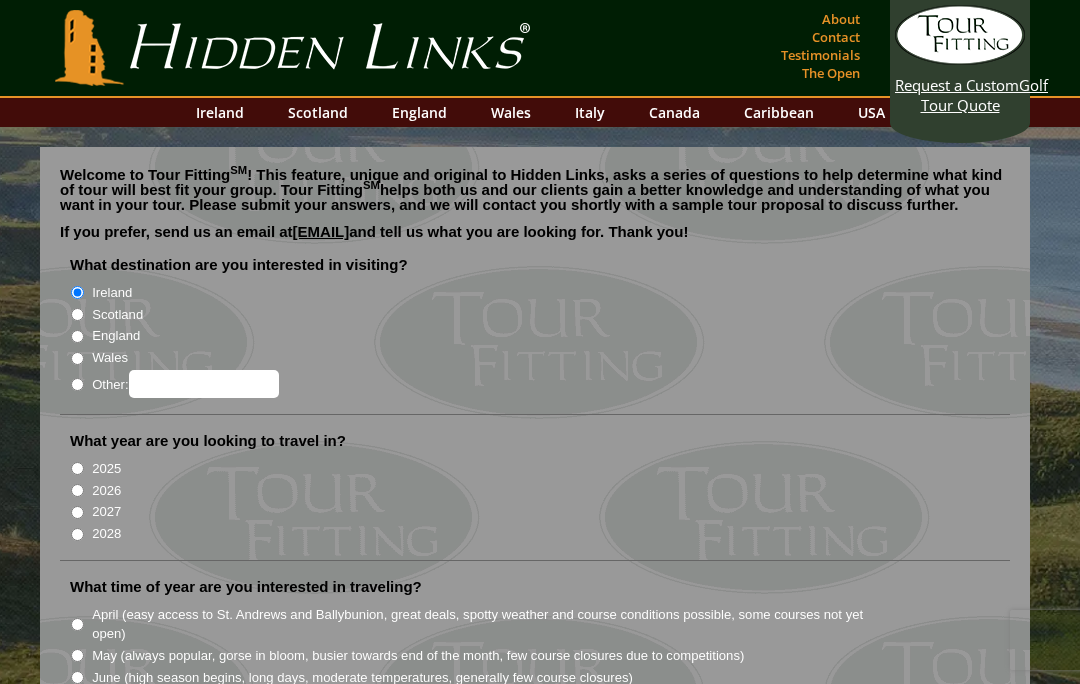 click on "2025" at bounding box center (77, 468) 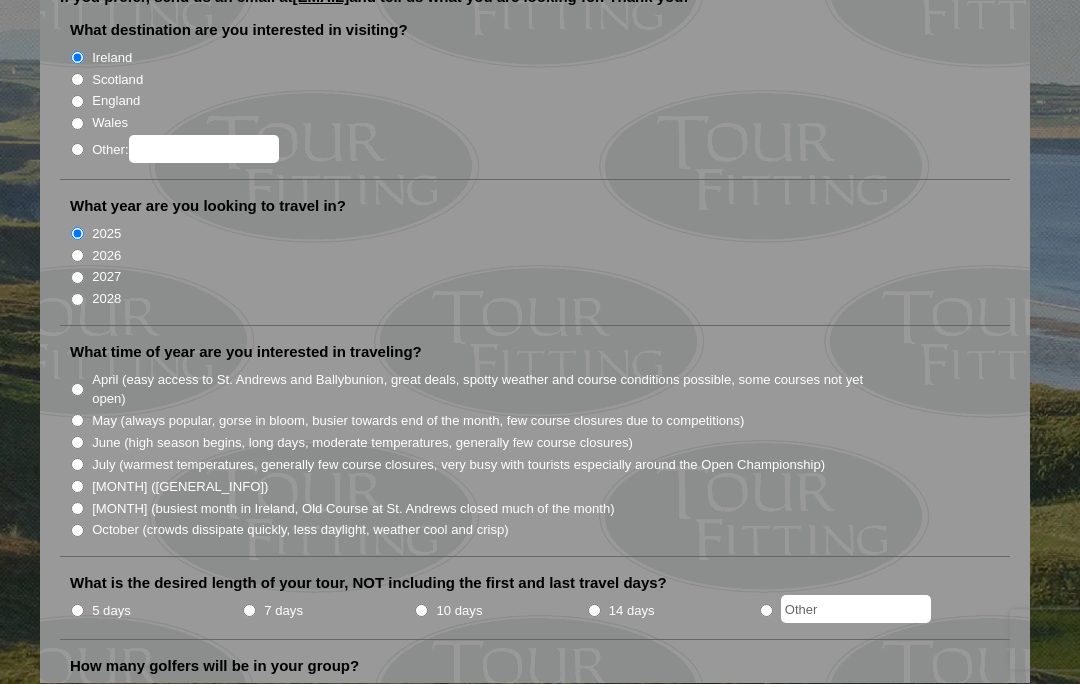 scroll, scrollTop: 235, scrollLeft: 0, axis: vertical 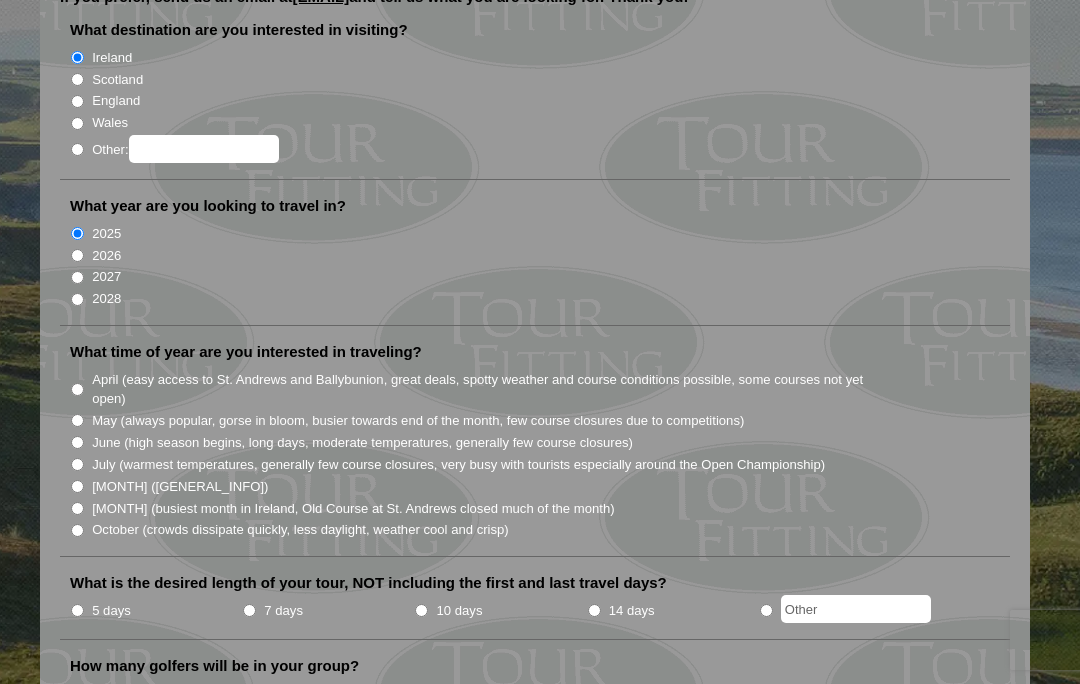 click on "[MONTH] (busiest month in Ireland, Old Course at St. Andrews closed much of the month)" at bounding box center [77, 508] 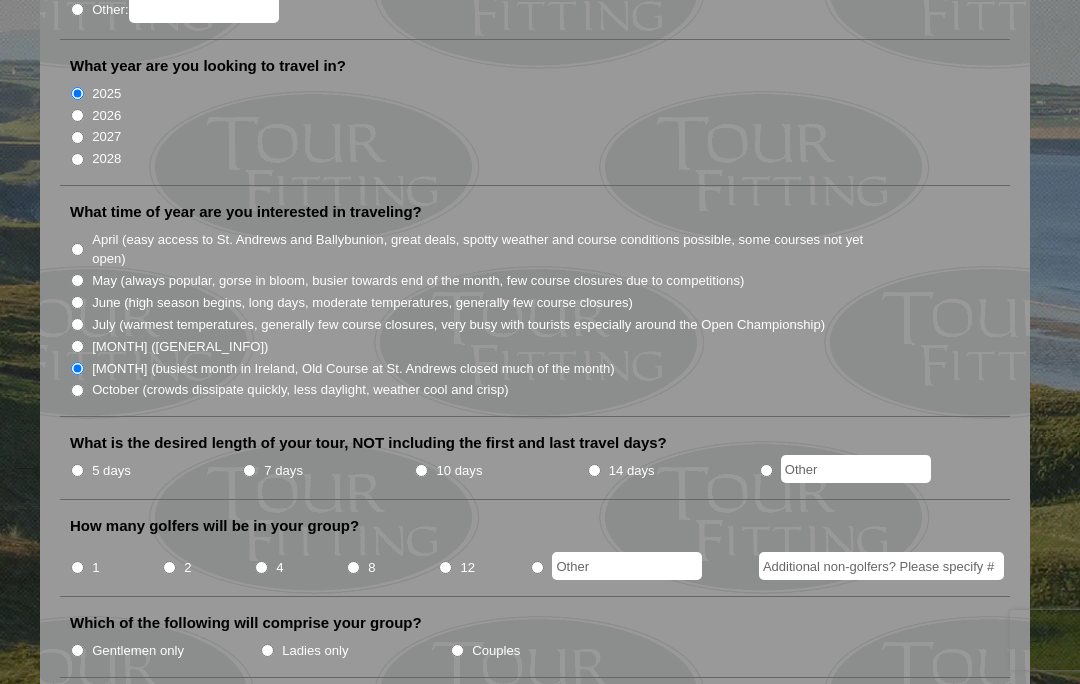 scroll, scrollTop: 409, scrollLeft: 0, axis: vertical 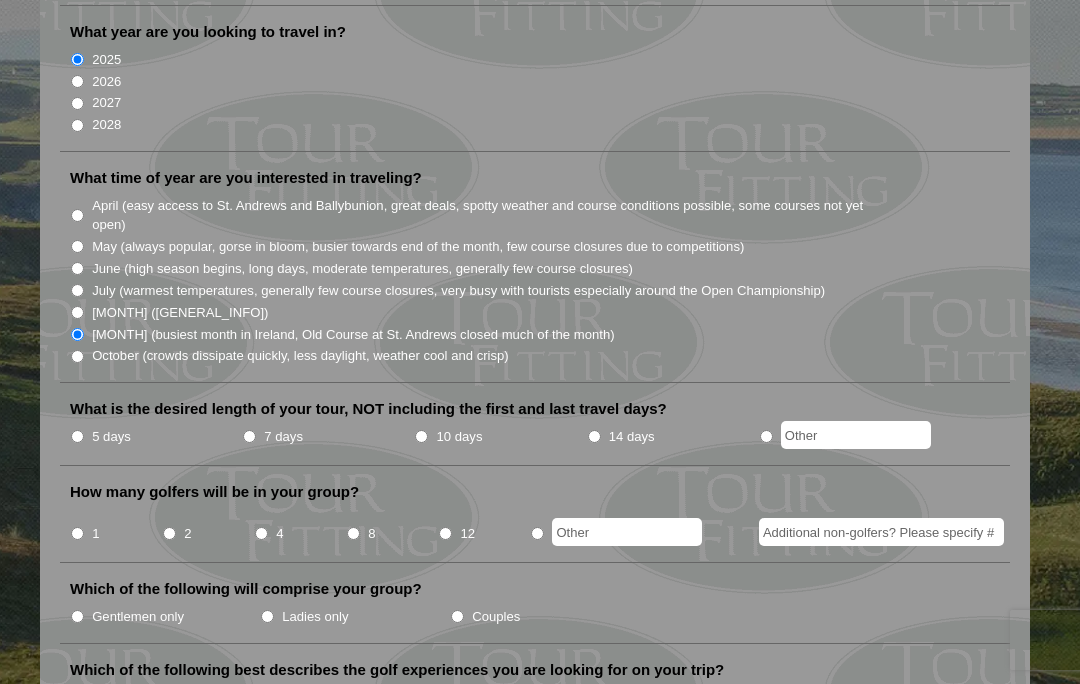 click on "5 days" at bounding box center (77, 436) 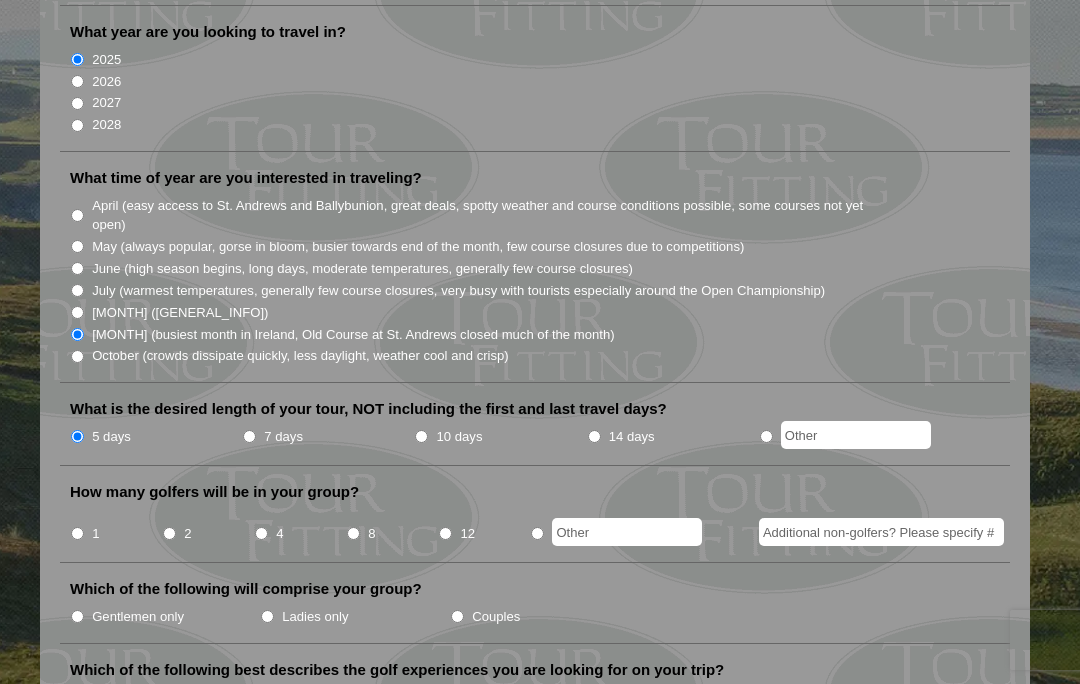 click on "2" at bounding box center [169, 533] 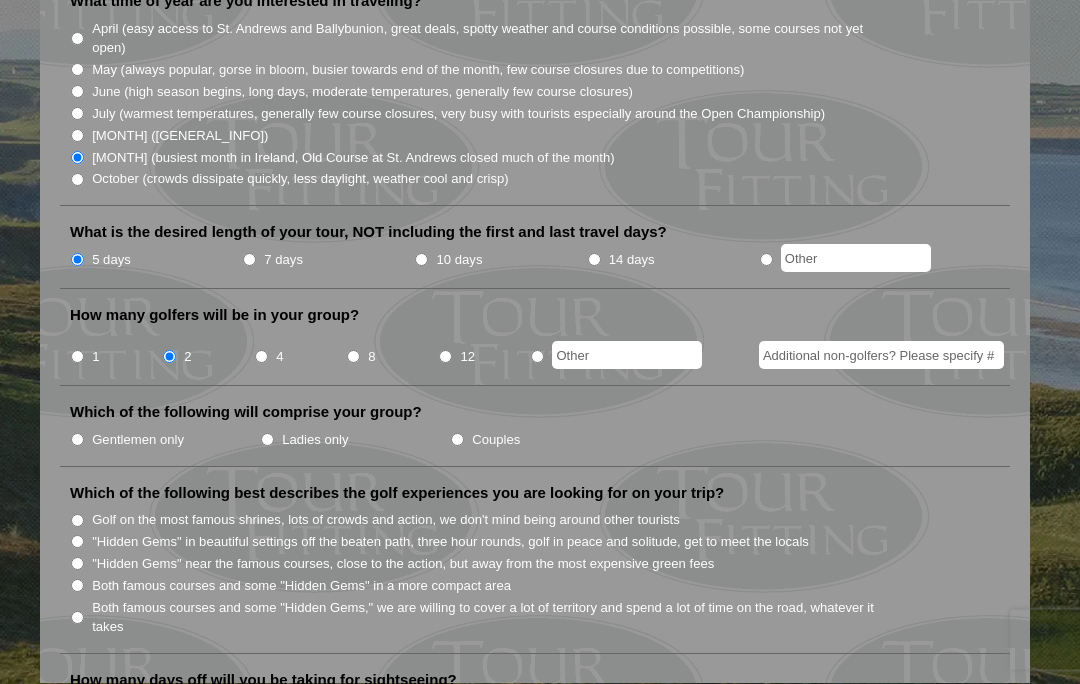 scroll, scrollTop: 592, scrollLeft: 0, axis: vertical 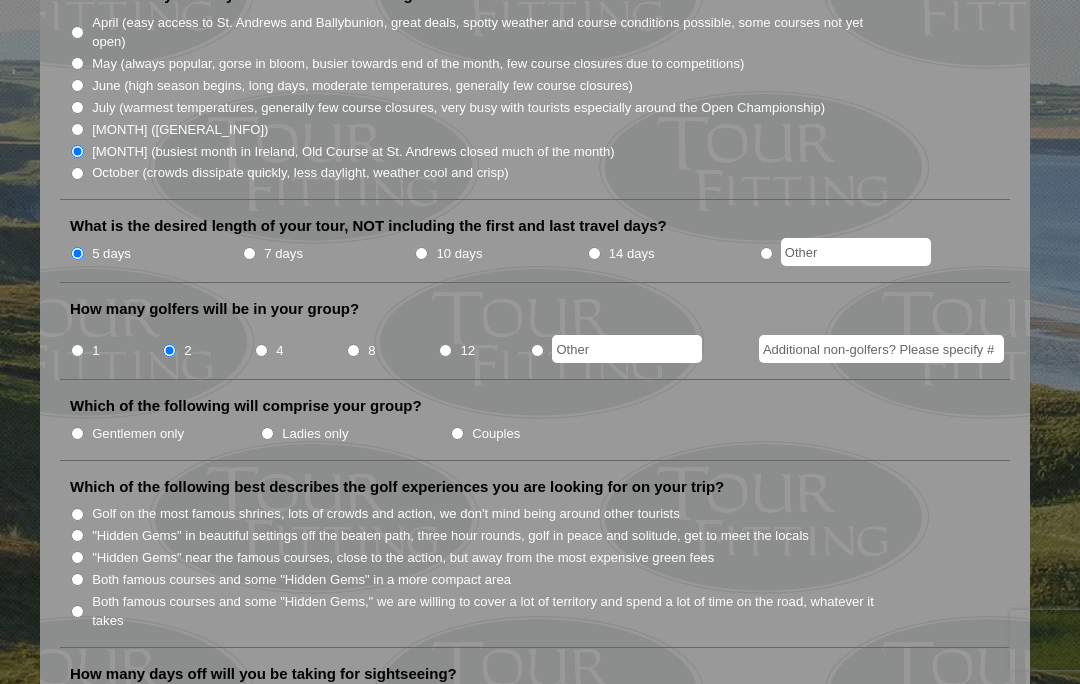 click on "Couples" at bounding box center [457, 433] 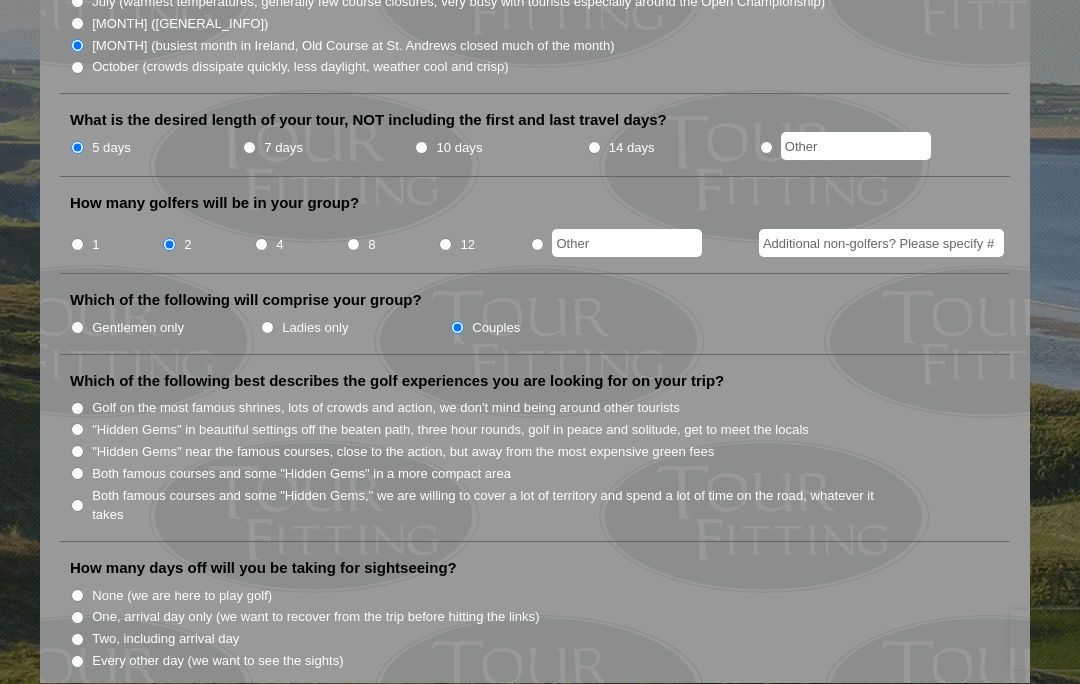 scroll, scrollTop: 706, scrollLeft: 0, axis: vertical 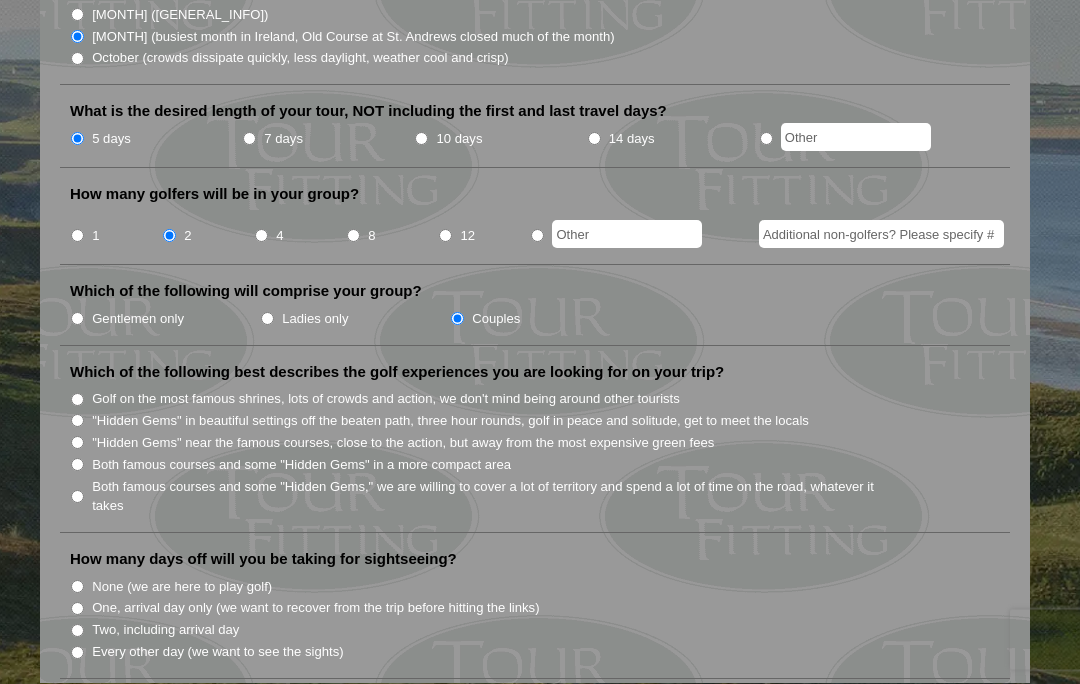 click on "None (we are here to play golf)" at bounding box center [77, 587] 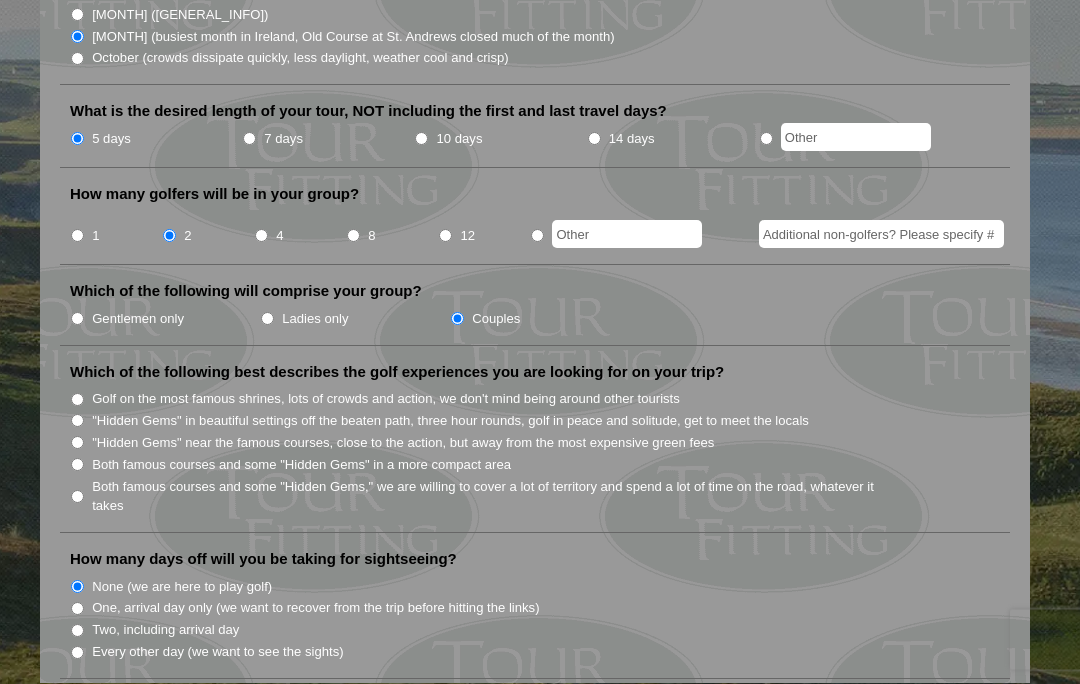 click on "Golf on the most famous shrines, lots of crowds and action, we don't mind being around other tourists" at bounding box center [77, 400] 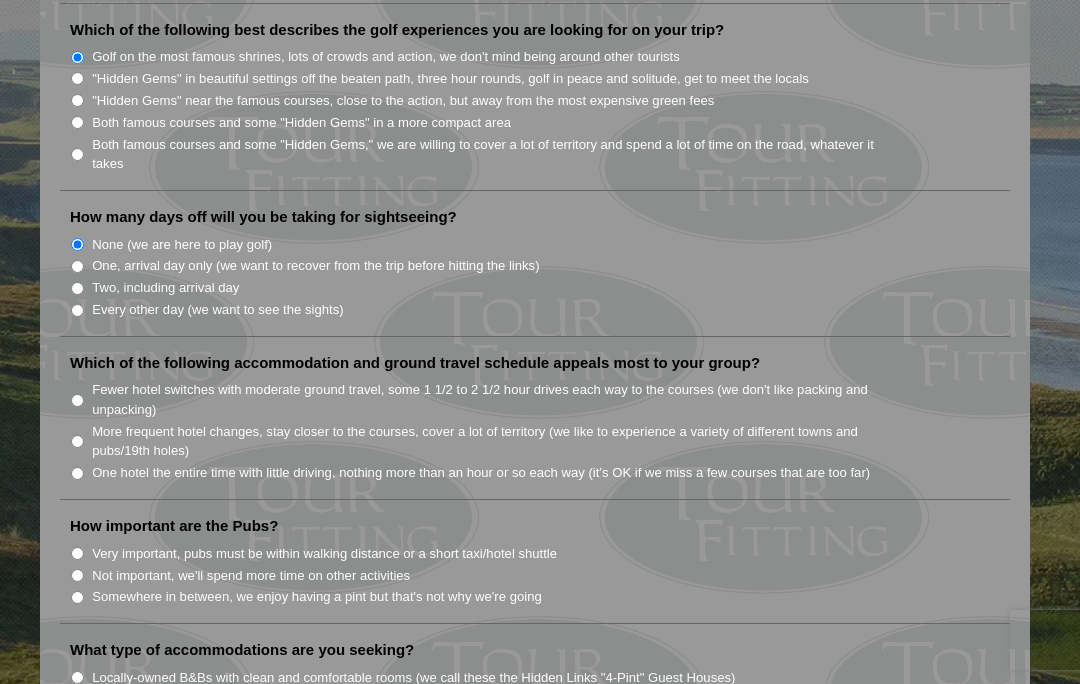 scroll, scrollTop: 1053, scrollLeft: 0, axis: vertical 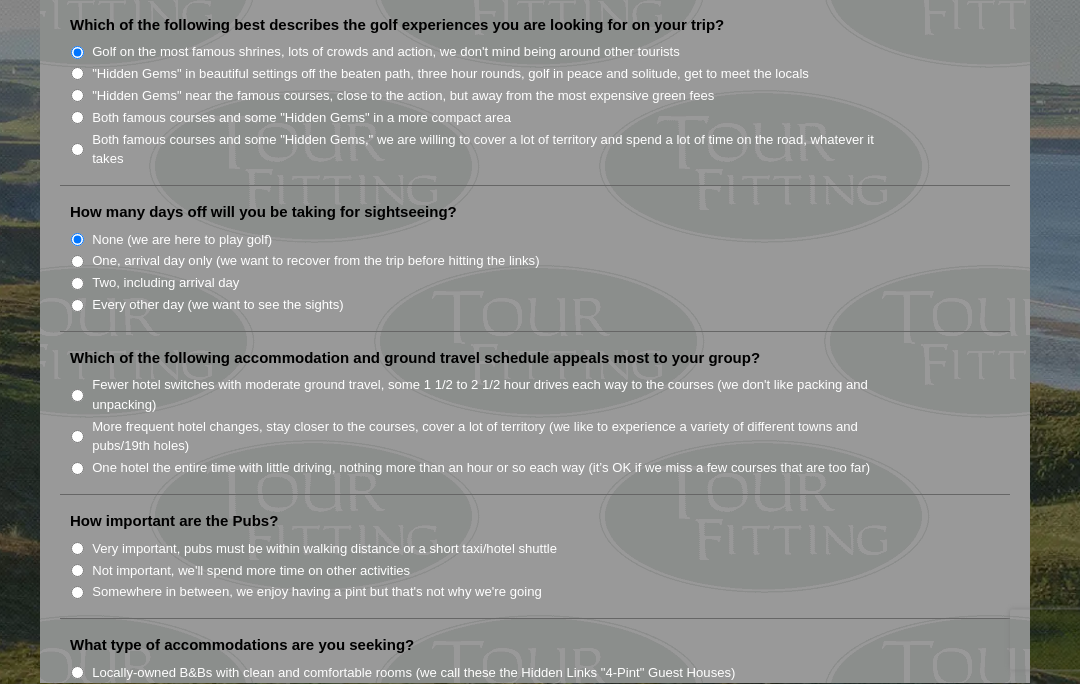 click on "More frequent hotel changes, stay closer to the courses, cover a lot of territory (we like to experience a variety of different towns and pubs/19th holes)" at bounding box center [543, 436] 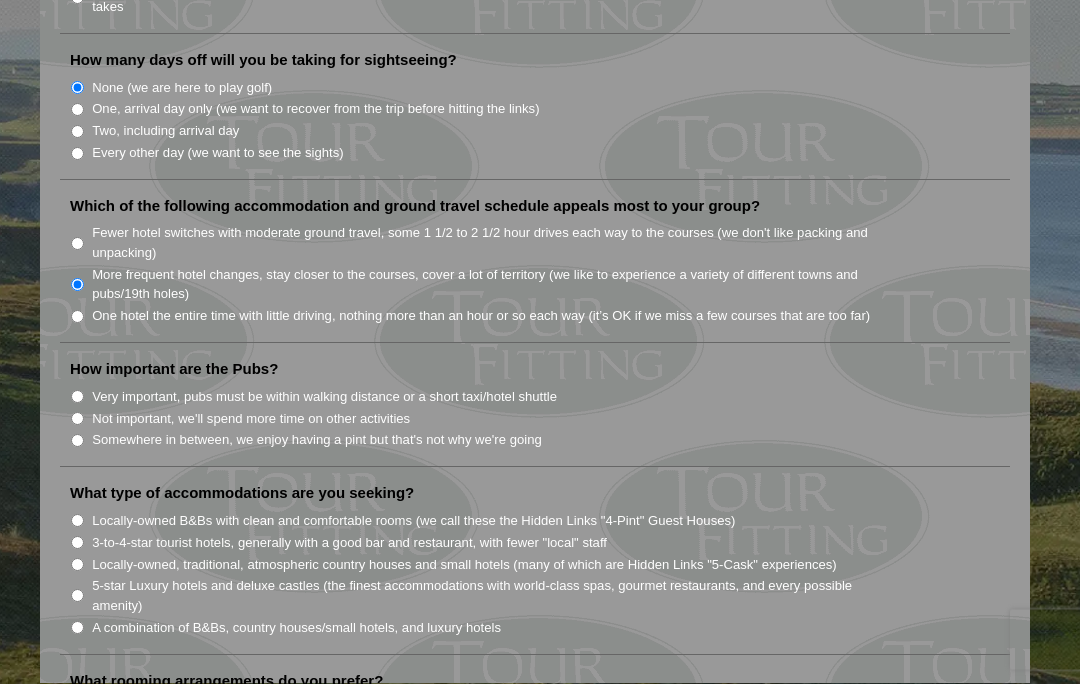 scroll, scrollTop: 1216, scrollLeft: 0, axis: vertical 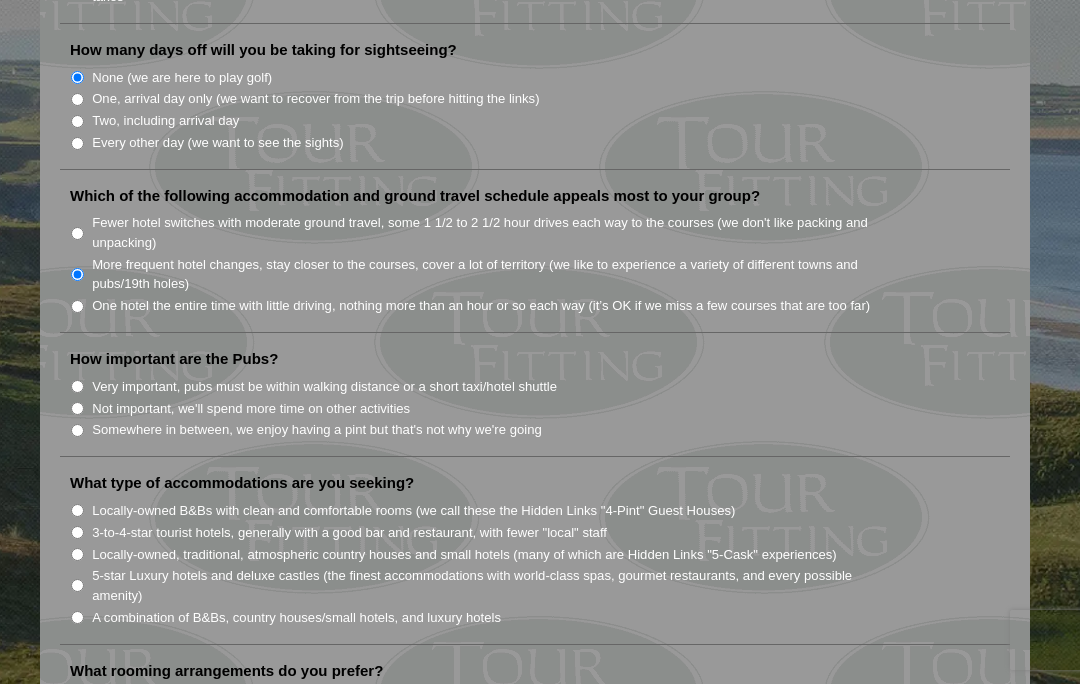 click on "Somewhere in between, we enjoy having a pint but that's not why we're going" at bounding box center (317, 430) 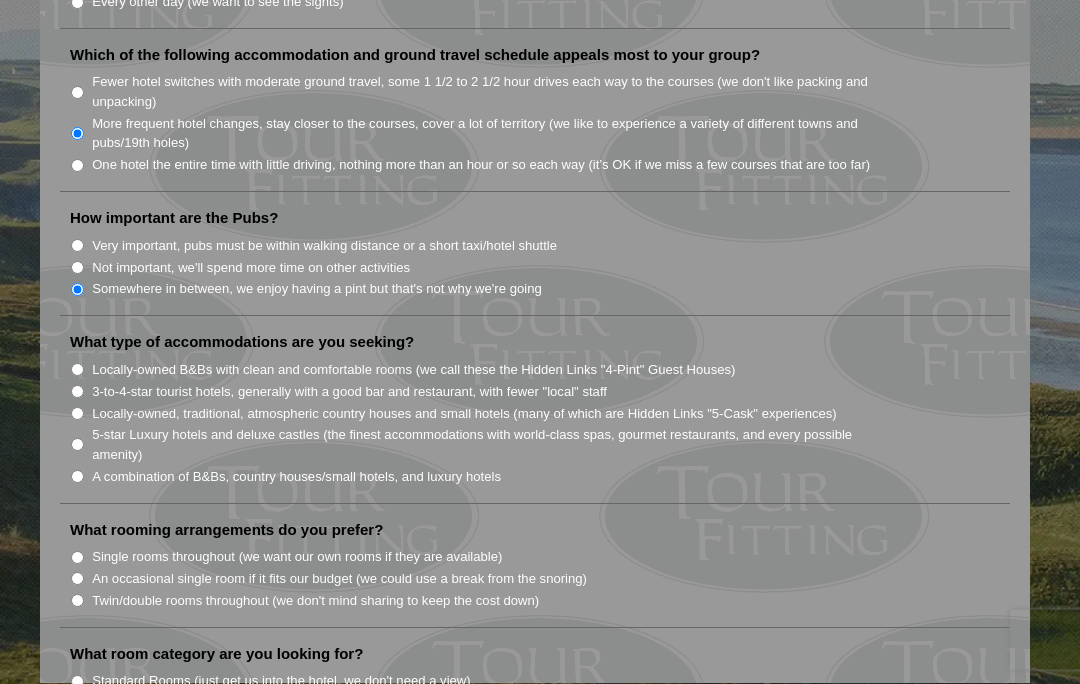 scroll, scrollTop: 1359, scrollLeft: 0, axis: vertical 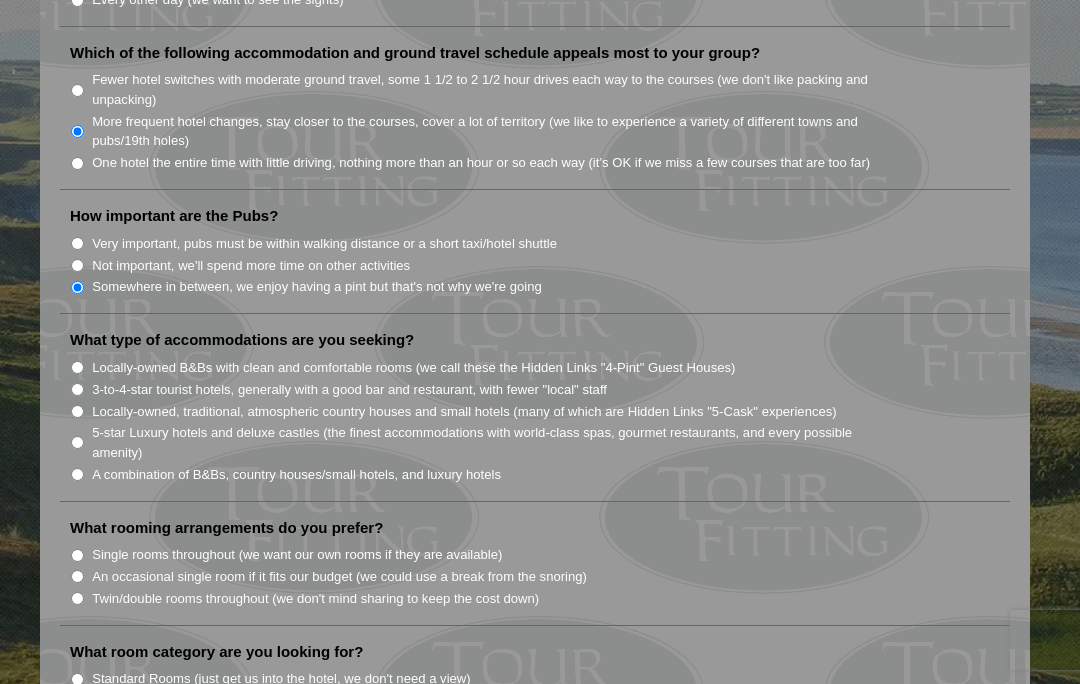 click on "Locally-owned, traditional, atmospheric country houses and small hotels (many of which are Hidden Links "5-Cask" experiences)" at bounding box center [77, 411] 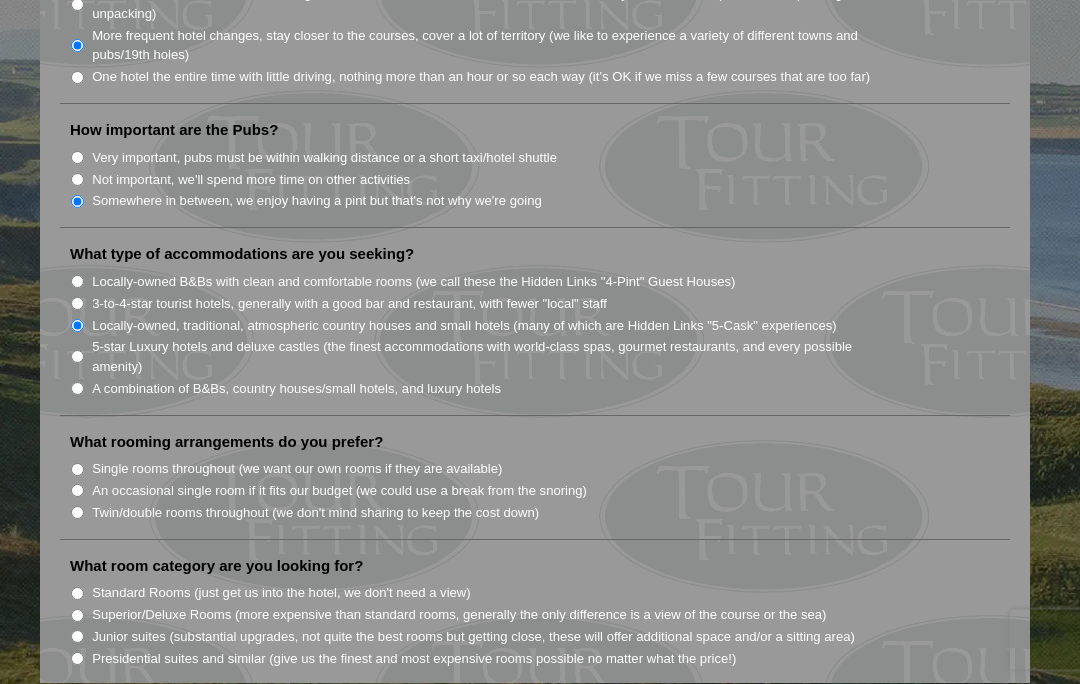 scroll, scrollTop: 1448, scrollLeft: 0, axis: vertical 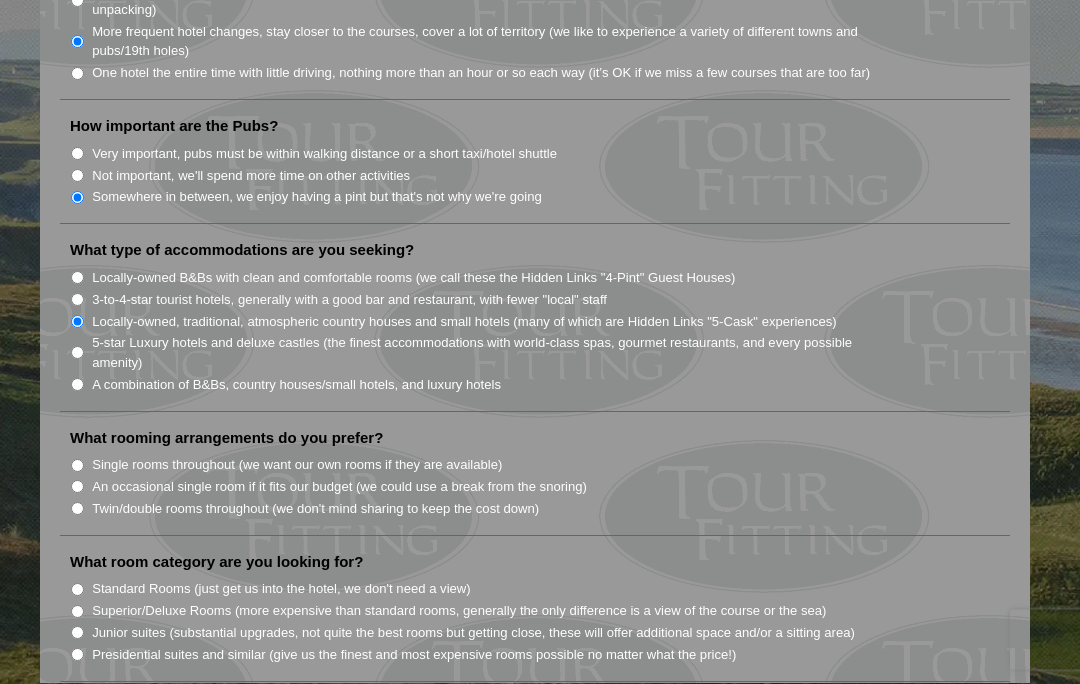 click on "Single rooms throughout (we want our own rooms if they are available)" at bounding box center [77, 466] 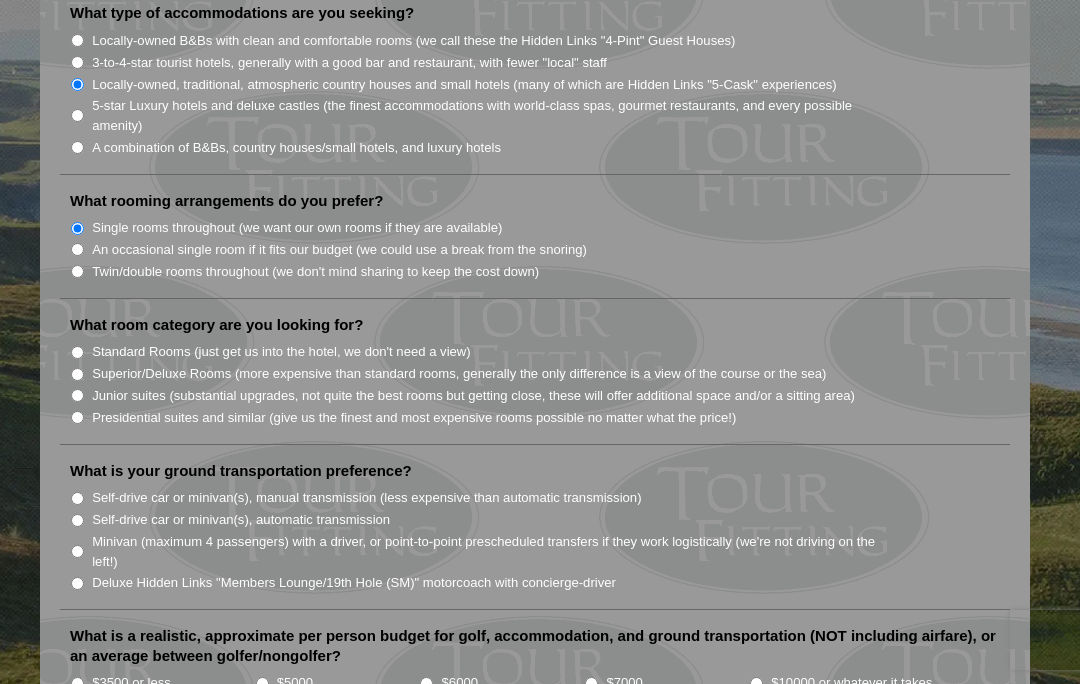 scroll, scrollTop: 1696, scrollLeft: 0, axis: vertical 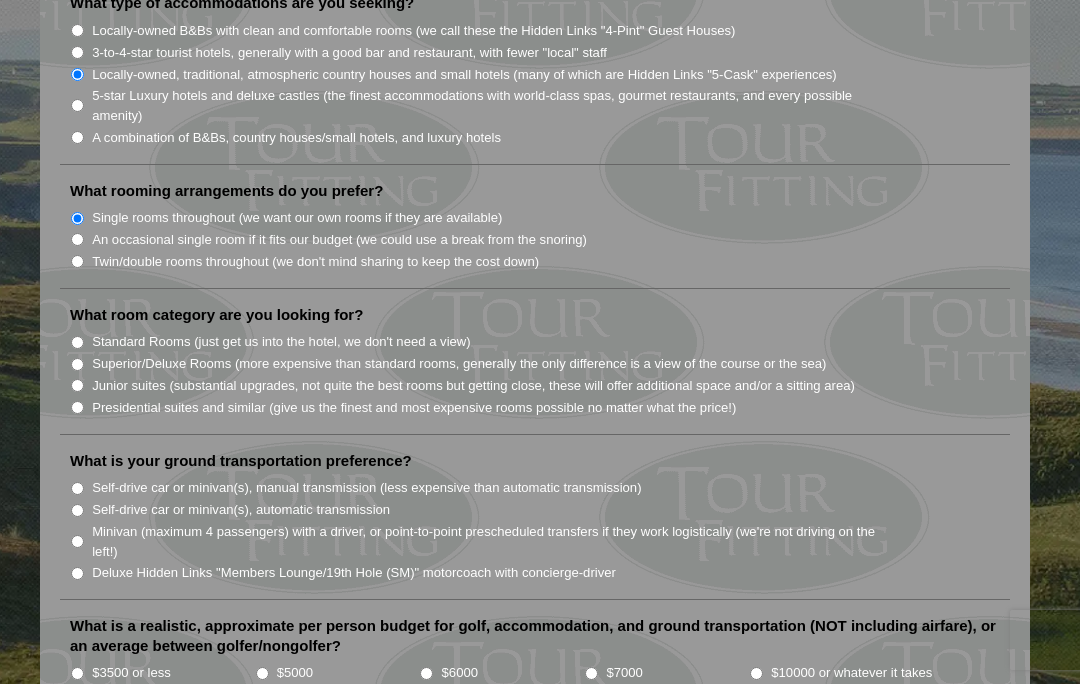 click on "Superior/Deluxe Rooms (more expensive than standard rooms, generally the only difference is a view of the course or the sea)" at bounding box center (77, 364) 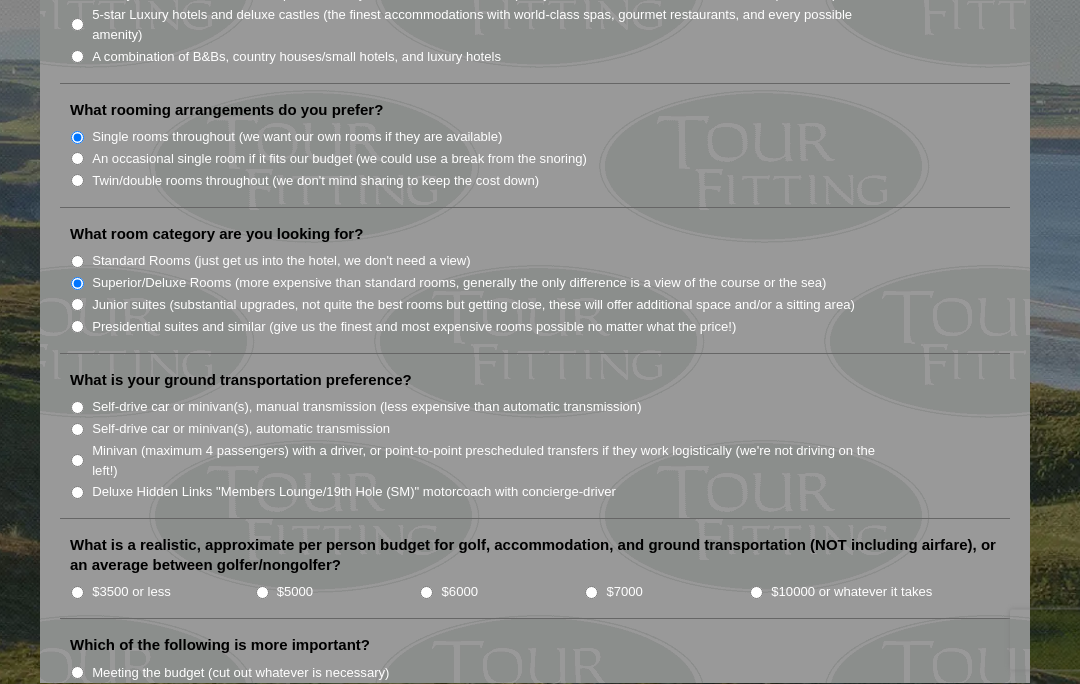 scroll, scrollTop: 1780, scrollLeft: 0, axis: vertical 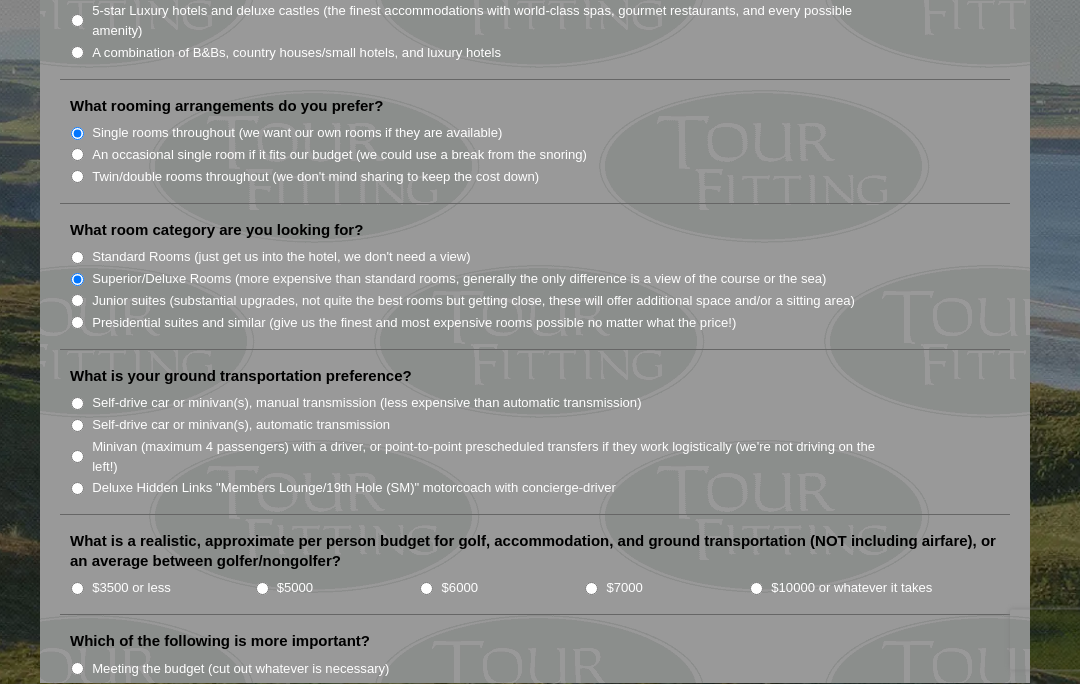 click on "Self-drive car or minivan(s), automatic transmission" at bounding box center [77, 426] 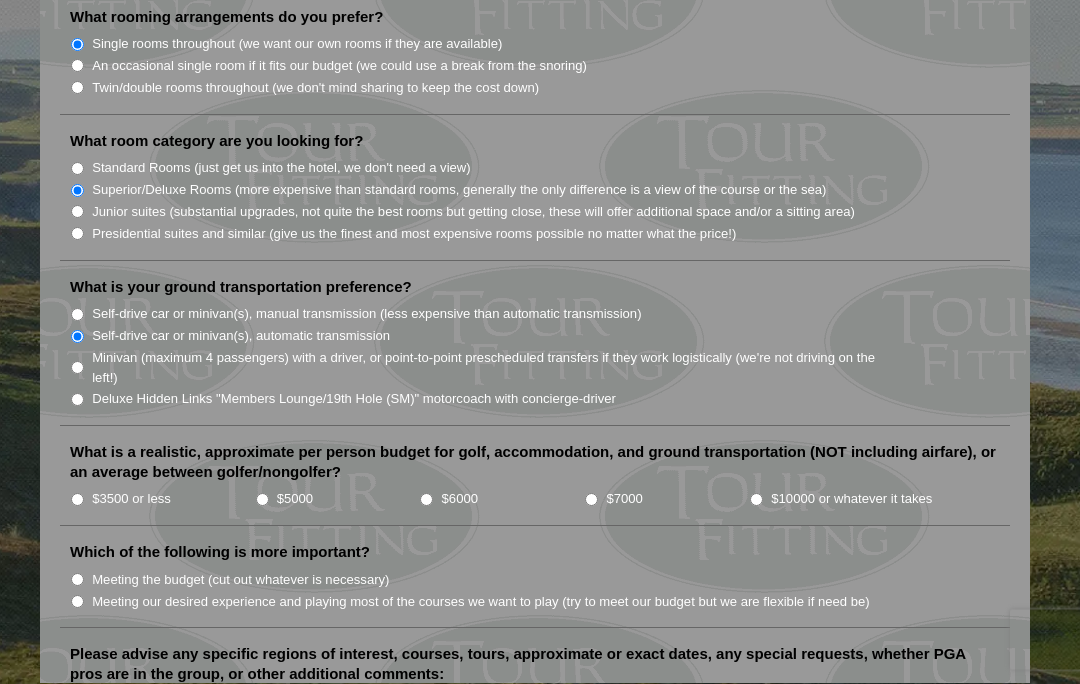 scroll, scrollTop: 1887, scrollLeft: 0, axis: vertical 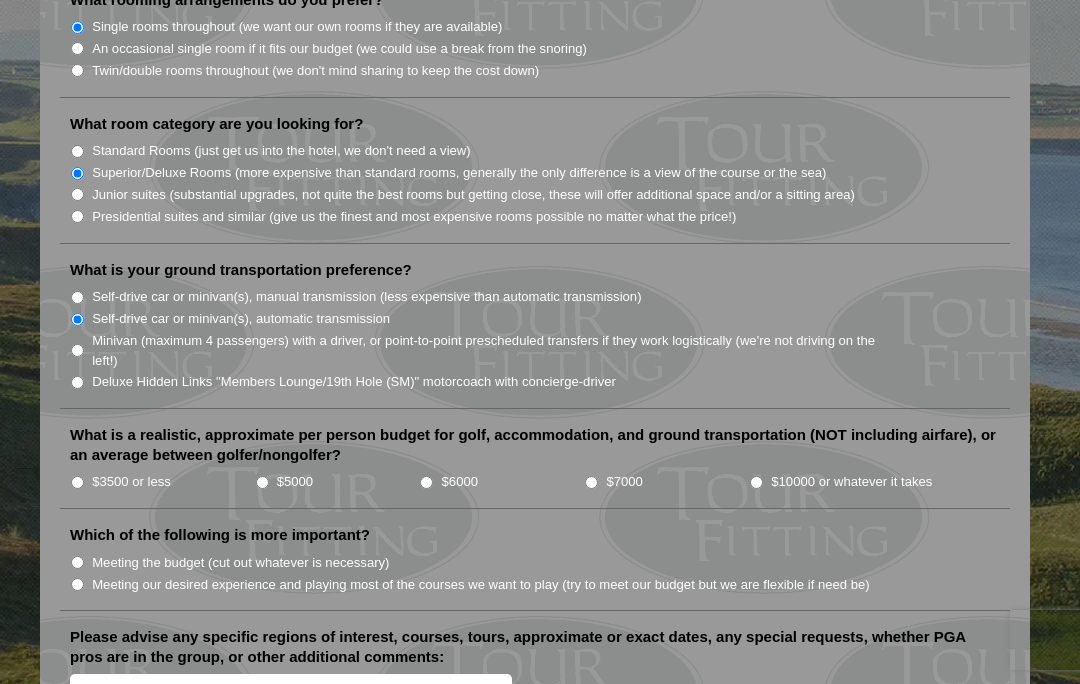 click on "$5000" at bounding box center (262, 482) 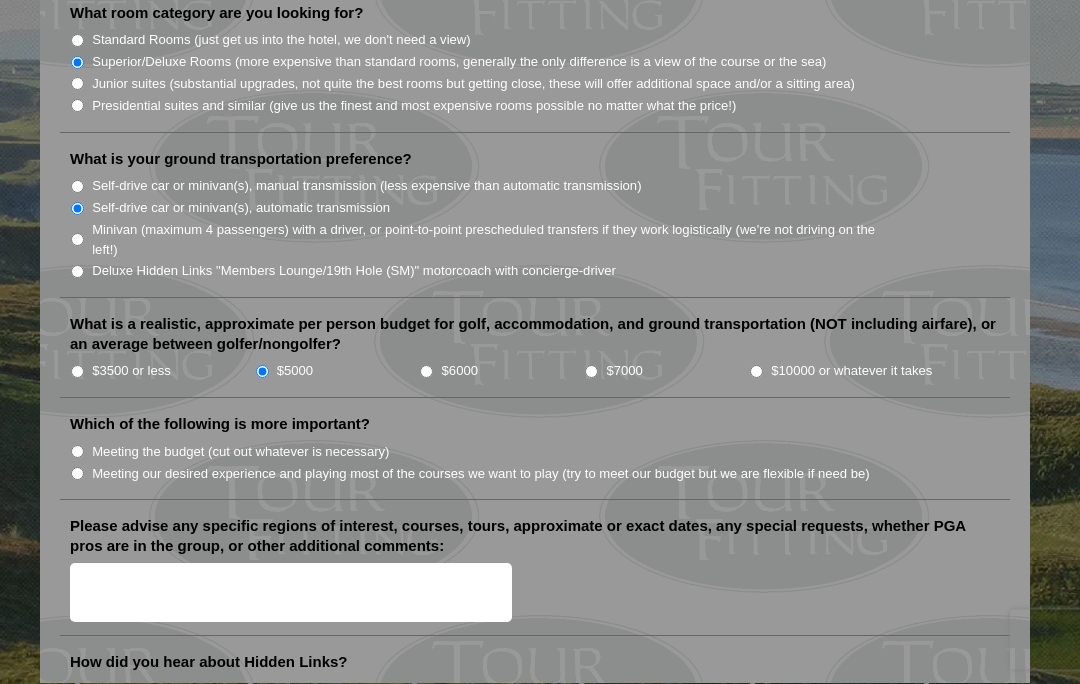 scroll, scrollTop: 1998, scrollLeft: 0, axis: vertical 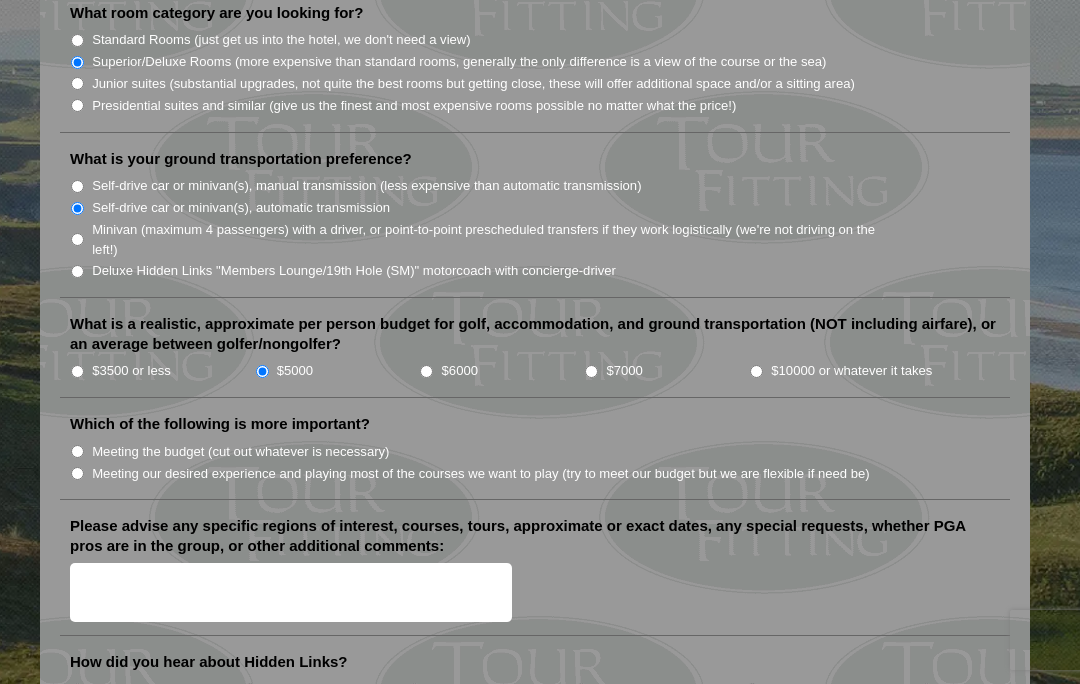 click on "Meeting our desired experience and playing most of the courses we want to play (try to meet our budget but we are flexible if need be)" at bounding box center [77, 473] 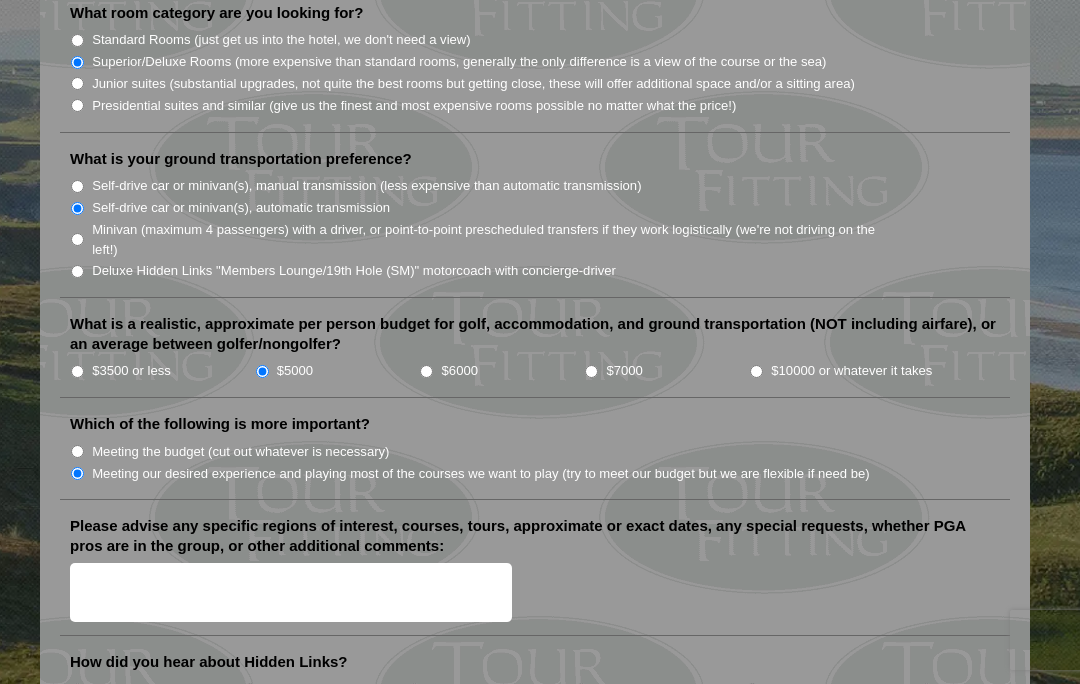 click on "Please advise any specific regions of interest, courses, tours, approximate or exact dates, any special requests, whether PGA pros are in the group, or other additional comments:" at bounding box center (535, 535) 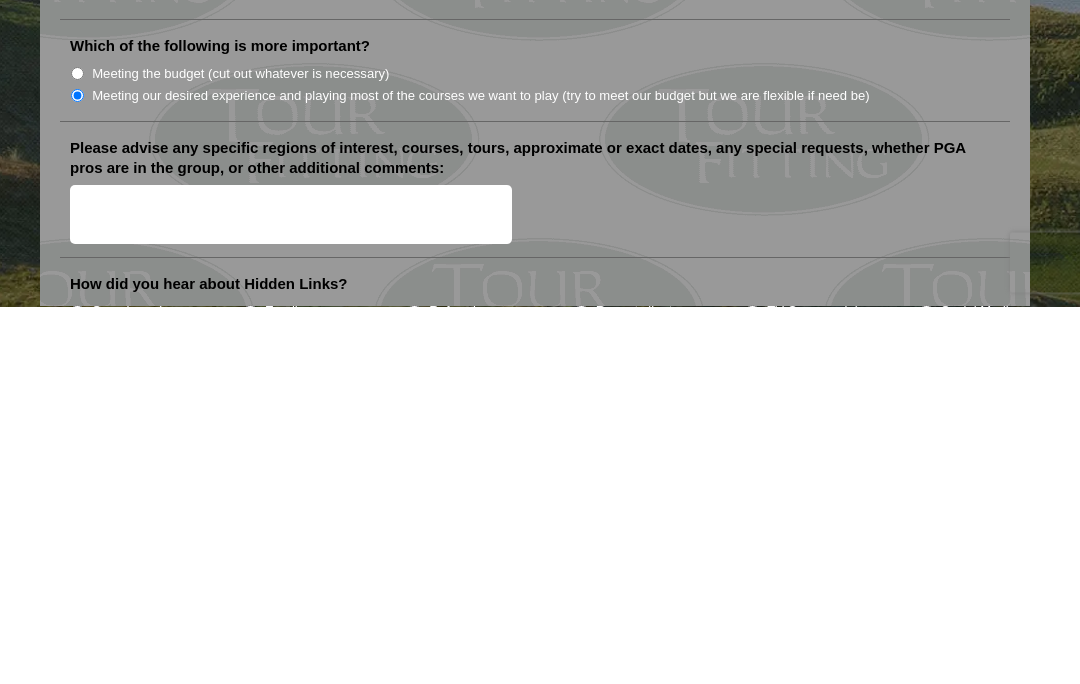 click on "Repeat client" at bounding box center (581, 689) 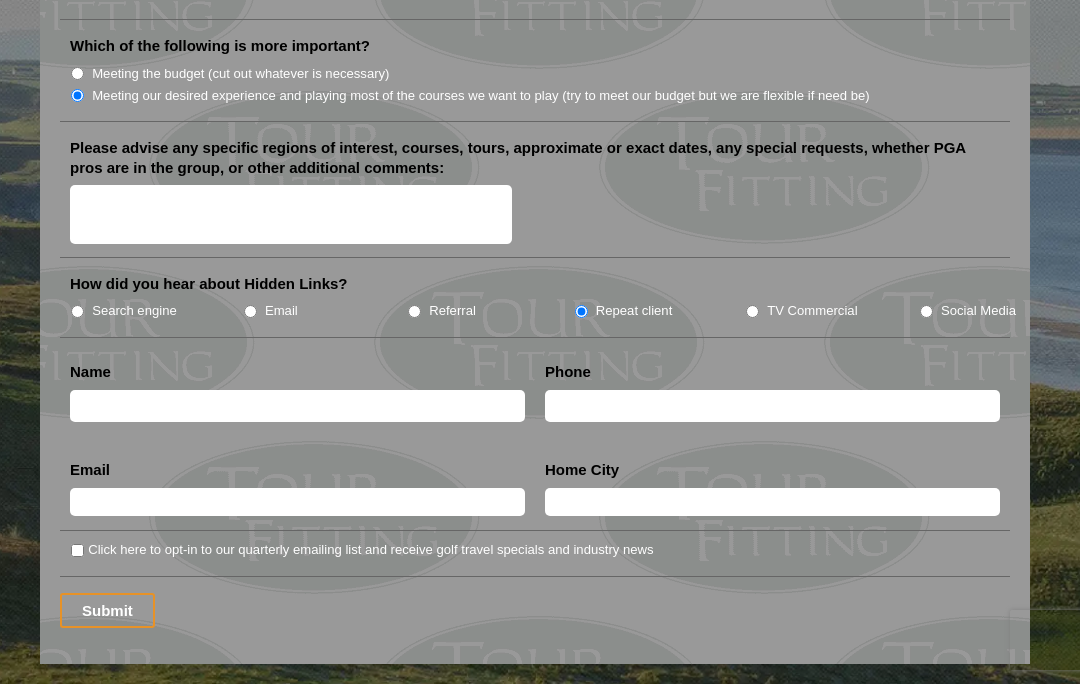 click on "Please advise any specific regions of interest, courses, tours, approximate or exact dates, any special requests, whether PGA pros are in the group, or other additional comments:" at bounding box center [291, 214] 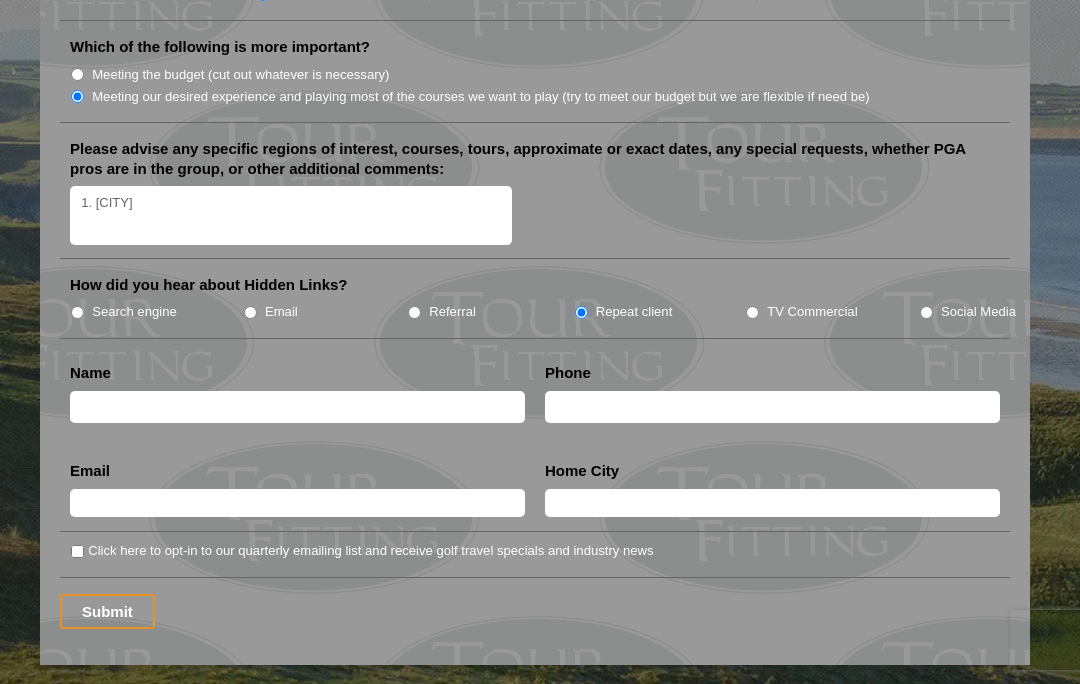 click on "1. [CITY]" at bounding box center (291, 215) 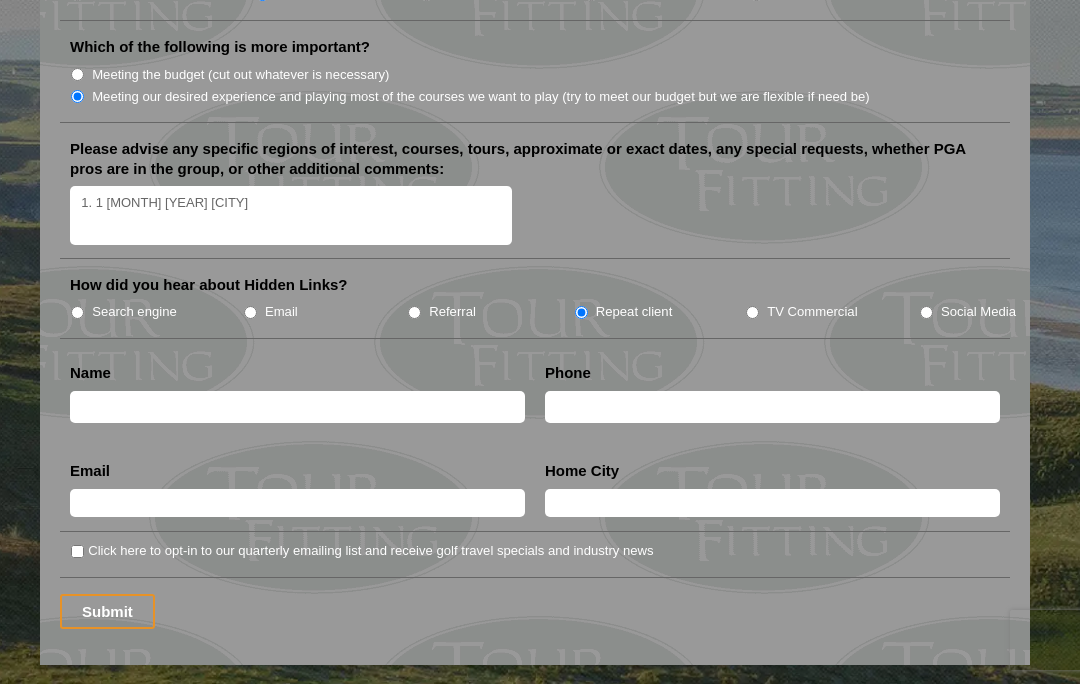 click on "1. 1 [MONTH] [YEAR] [CITY]" at bounding box center (291, 215) 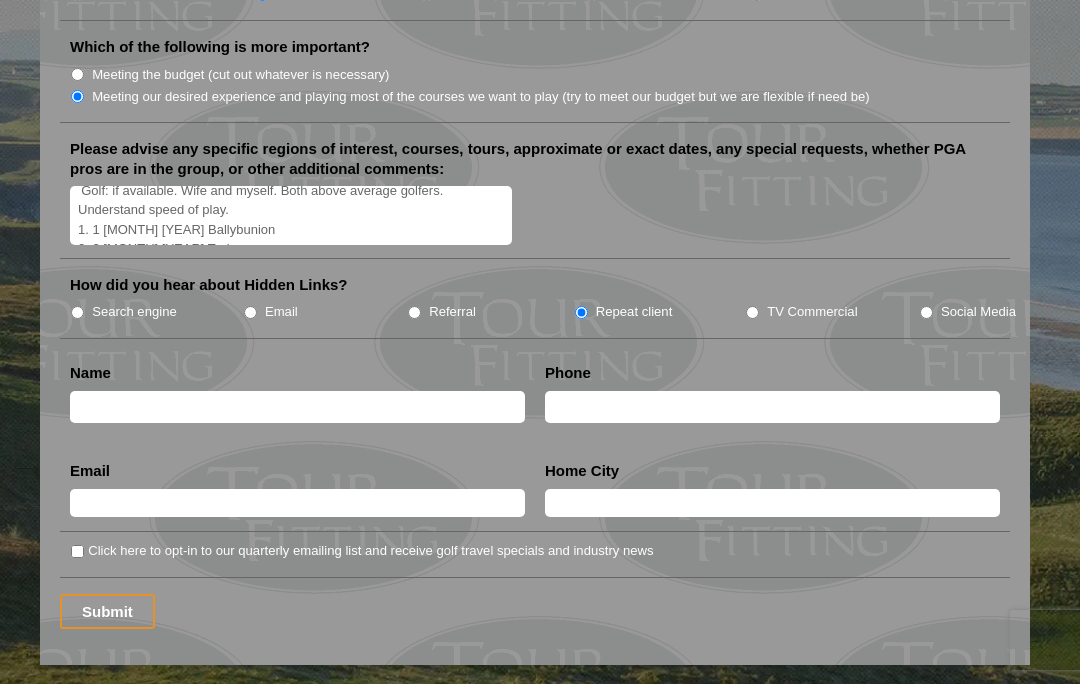 scroll, scrollTop: 11, scrollLeft: 0, axis: vertical 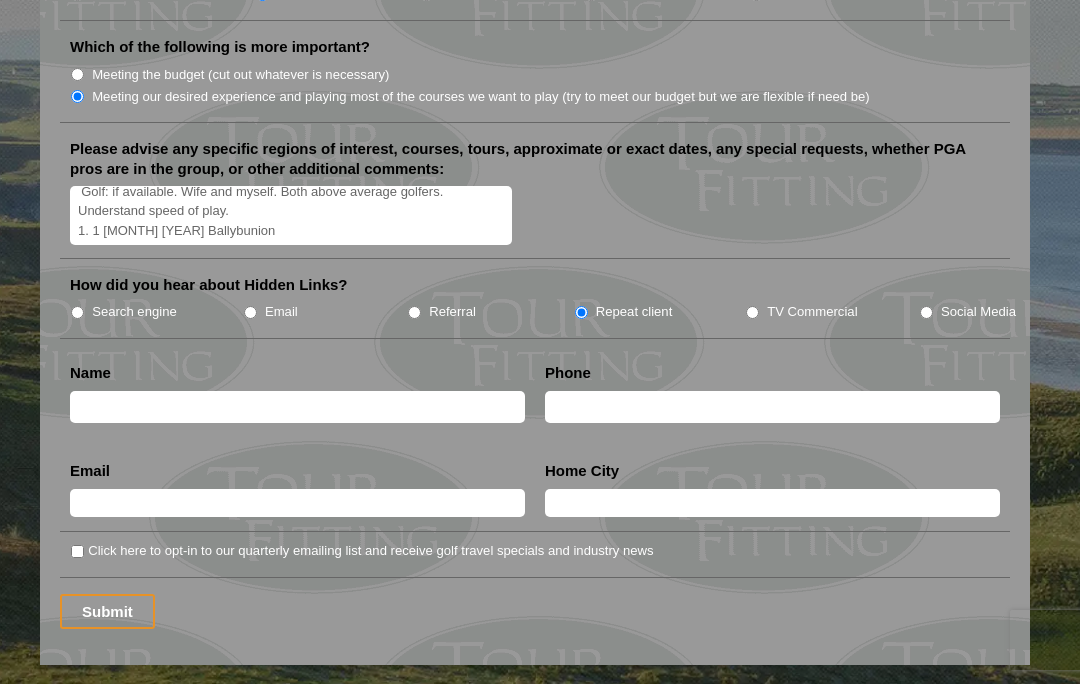click on "Golf: if available. Wife and myself. Both above average golfers. Understand speed of play.
1. 1 [MONTH] [YEAR] Ballybunion
2. 2 [MONTH] [YEAR] Tralee" at bounding box center [291, 215] 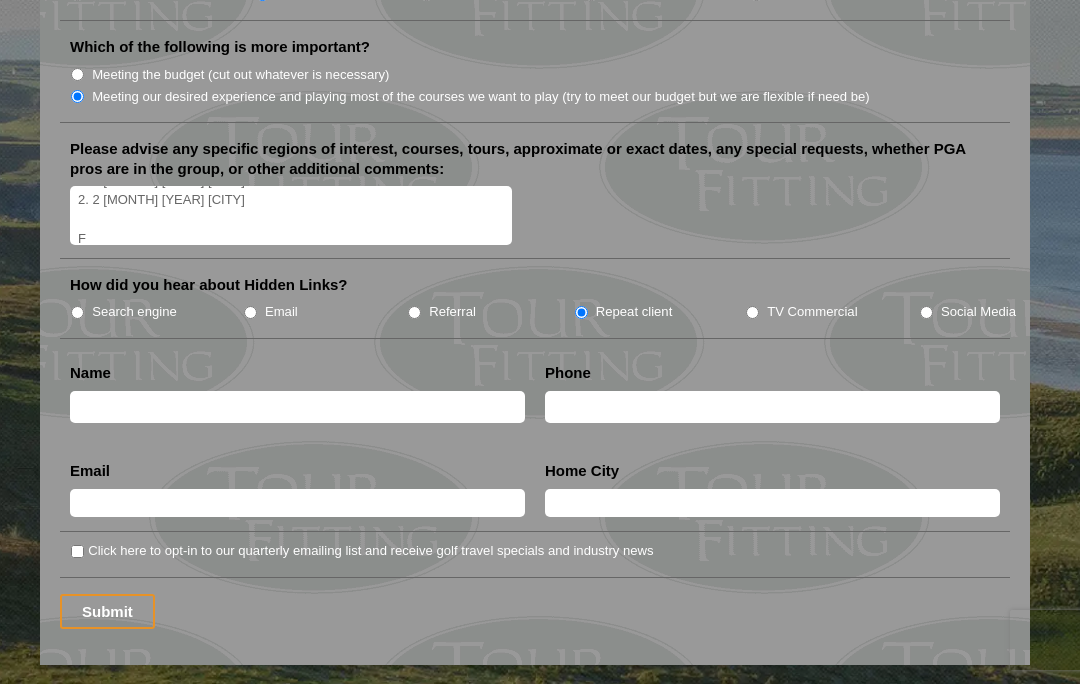 scroll, scrollTop: 61, scrollLeft: 0, axis: vertical 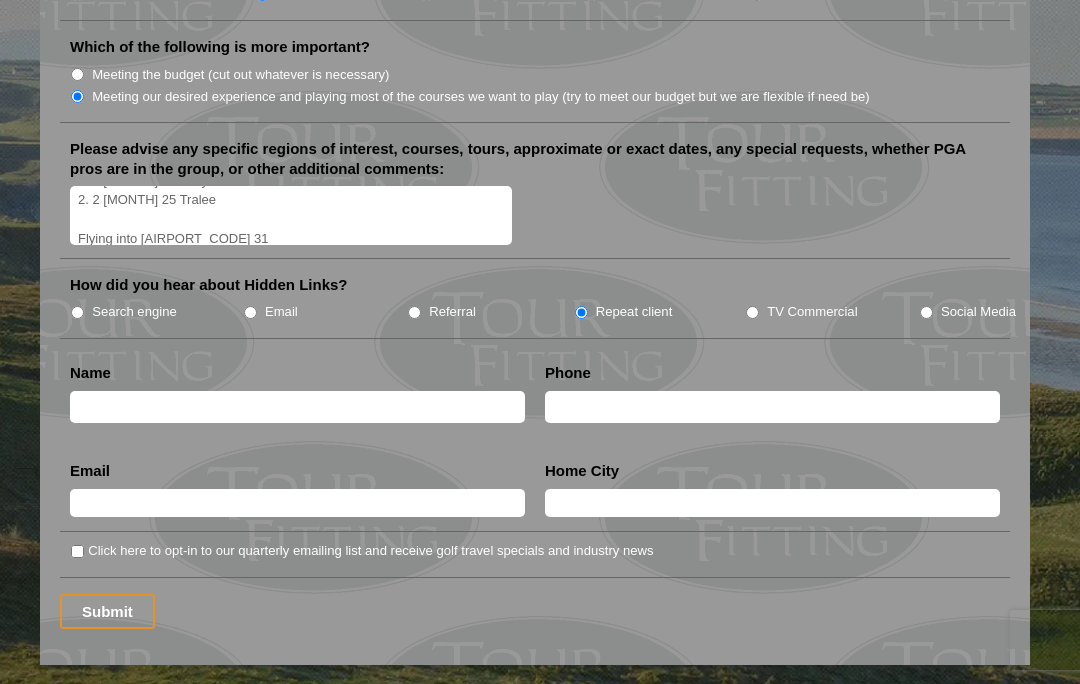 click on "Golf: if available. Wife and myself. Both above average golfers. Understand speed of play.
1. 1 [MONTH] 25 Ballybunion
2. 2 [MONTH] 25 Tralee
Flying into [AIRPORT_CODE] 31" at bounding box center [291, 215] 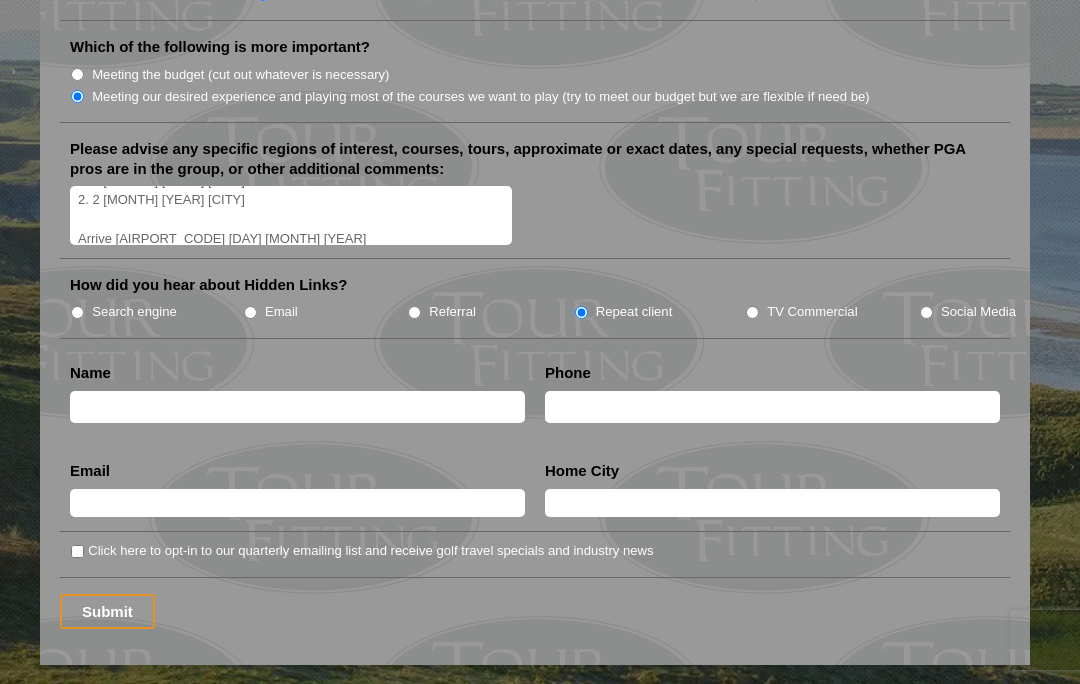 click on "Golf: if available. Wife and myself. Both above average golfers. Understand speed of play.
1. 1 [MONTH] [YEAR] [CITY]
2. 2 [MONTH] [YEAR] [CITY]
Arrive [AIRPORT_CODE] [DAY] [MONTH] [YEAR]" at bounding box center (291, 215) 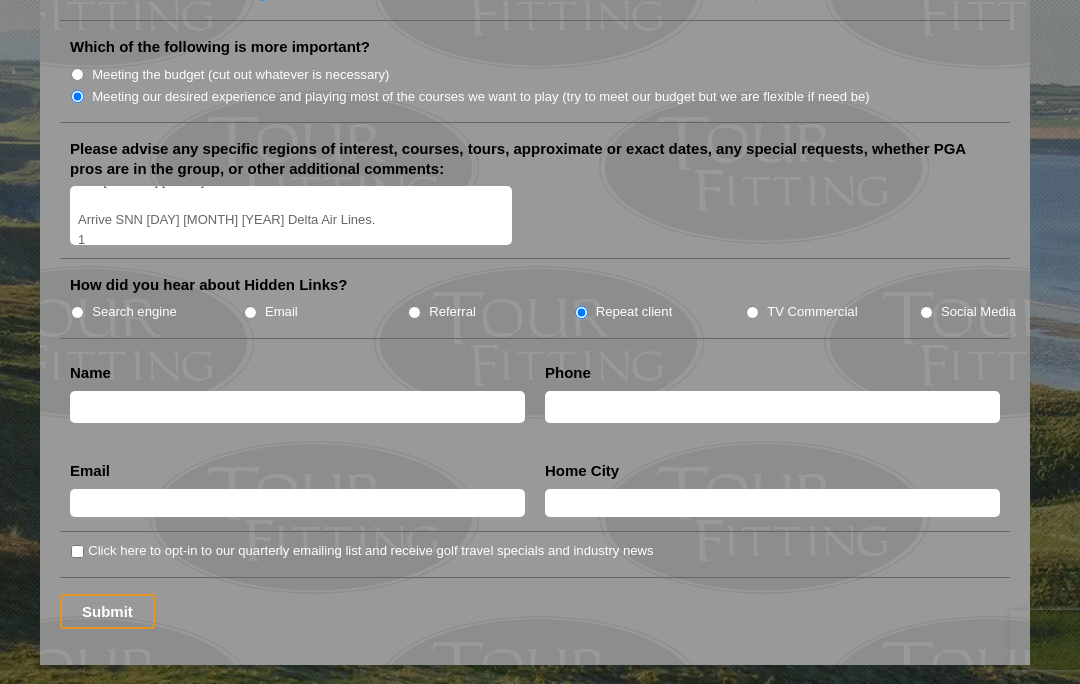 scroll, scrollTop: 80, scrollLeft: 0, axis: vertical 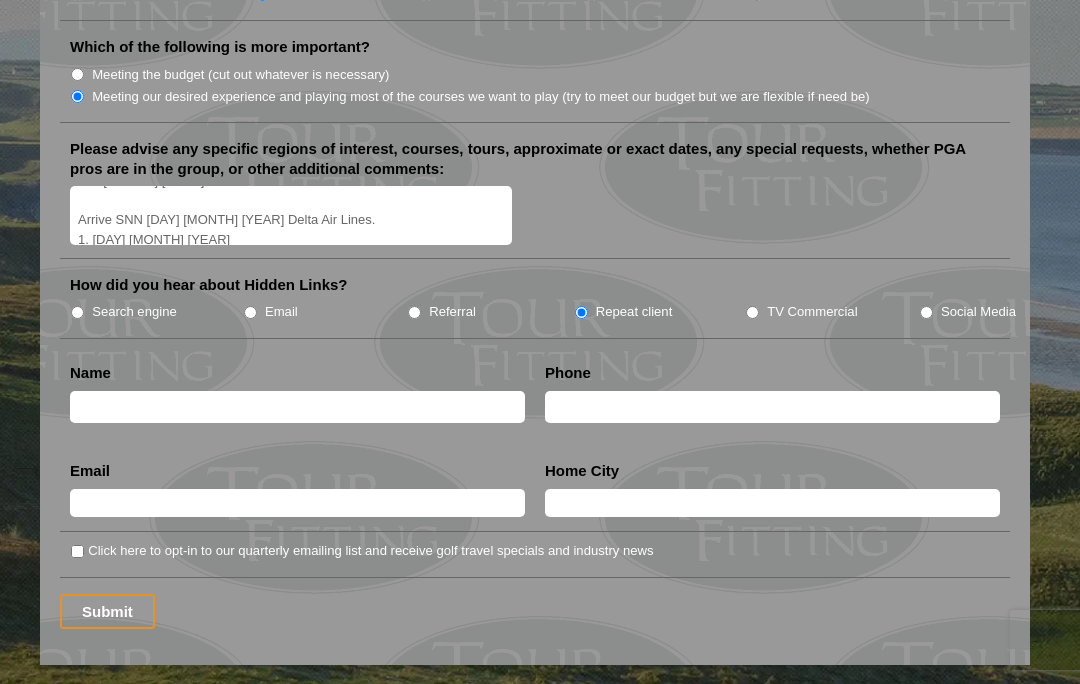 click on "Golf: if available. Wife and myself. Both above average golfers. Understand speed of play.
1. 1 [MONTH] [YEAR] Ballybunion
2. 2 [MONTH] [YEAR] Tralee
Arrive SNN [DAY] [MONTH] [YEAR] Delta Air Lines.
1. [DAY] [MONTH] [YEAR]" at bounding box center (291, 215) 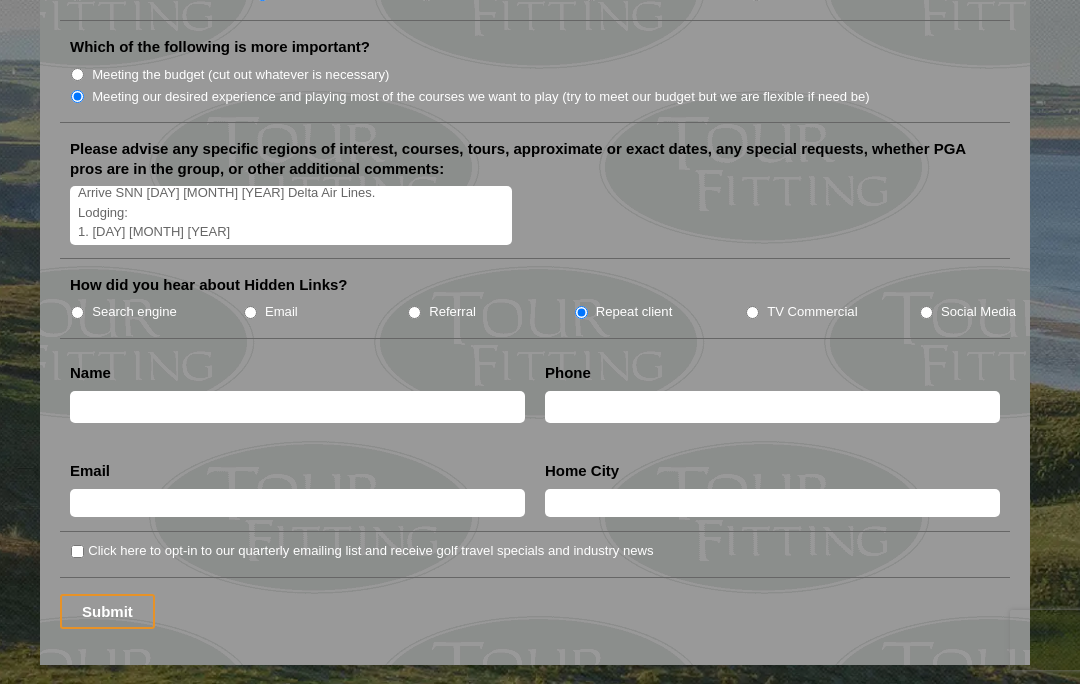 scroll, scrollTop: 106, scrollLeft: 0, axis: vertical 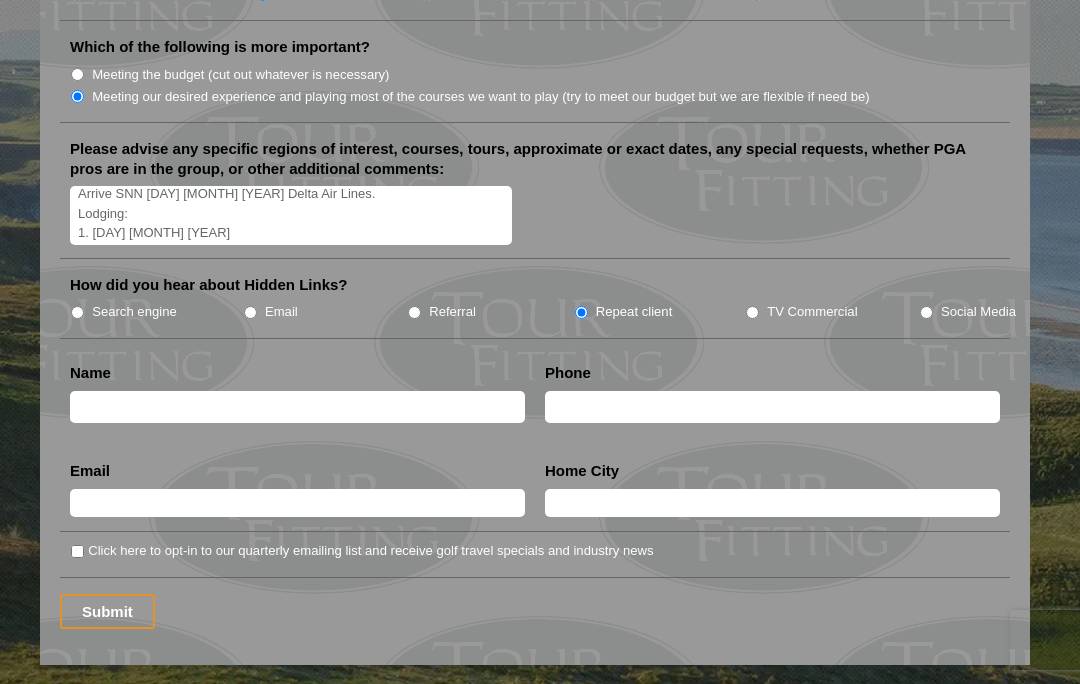 click on "Golf: if available. Wife and myself. Both above average golfers. Understand speed of play.
1. 1 [MONTH] [DAY] [YEAR] [CITY]
2. 2 [MONTH] [DAY] [YEAR] [CITY]
Arrive SNN [DAY] [MONTH] [YEAR] Delta Air Lines.
Lodging:
1. [DAY] [MONTH] [YEAR]" at bounding box center [291, 215] 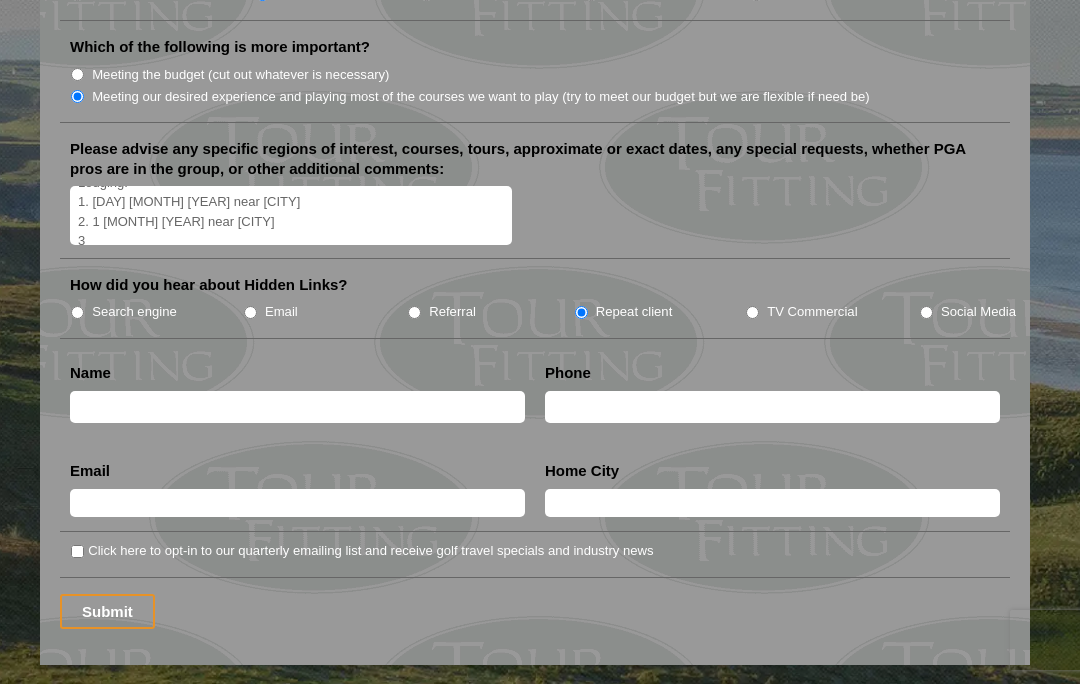 scroll, scrollTop: 137, scrollLeft: 0, axis: vertical 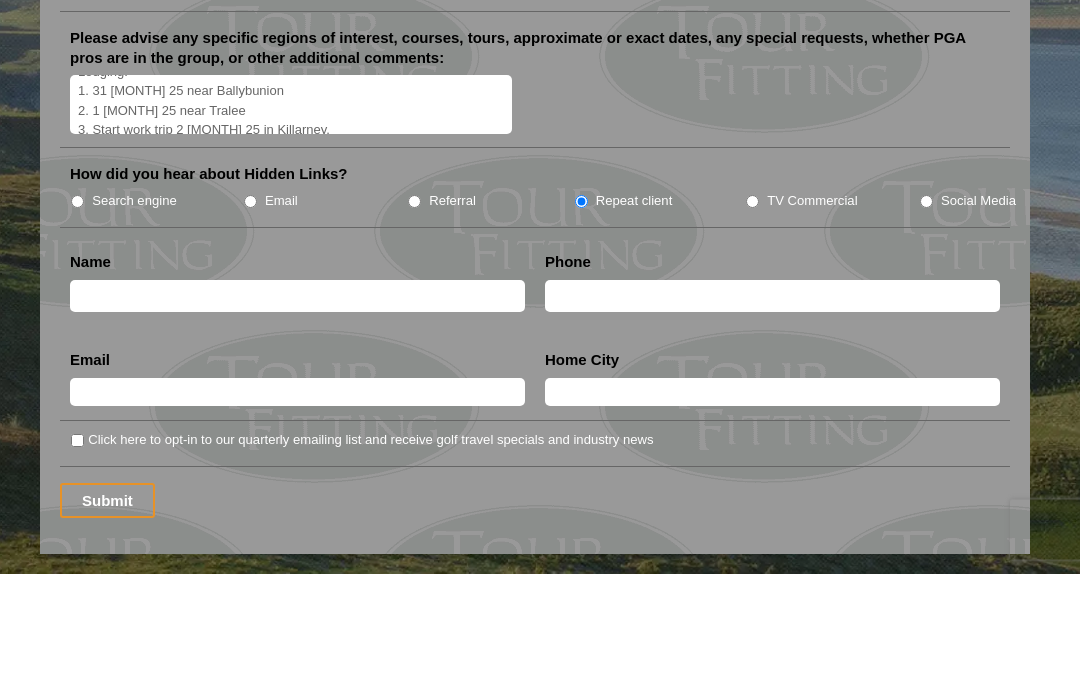 type on "Golf: if available. Wife and myself. Both above average golfers. Understand speed of play.
1. 1 [MONTH] 25 Ballybunion
2. 2 [MONTH] 25 Tralee
Arrive [AIRPORT_CODE] 31 [MONTH] 25 Delta Air Lines.
Lodging:
1. 31 [MONTH] 25 near Ballybunion
2. 1 [MONTH] 25 near Tralee
3. Start work trip 2 [MONTH] 25 in Killarney." 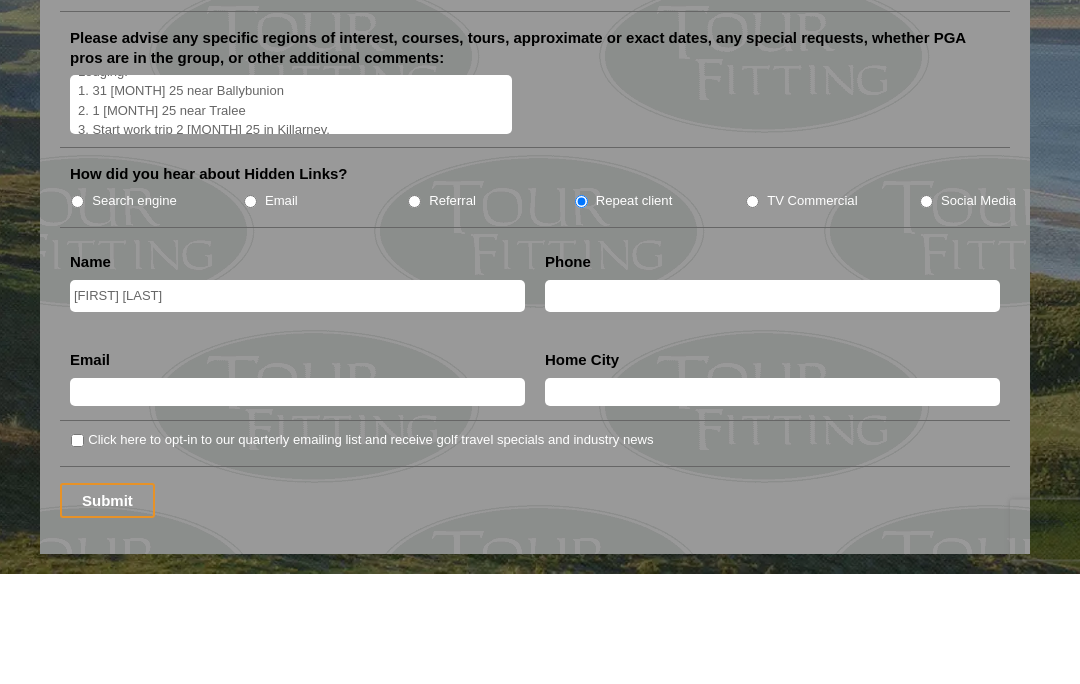 type on "[FIRST] [LAST]" 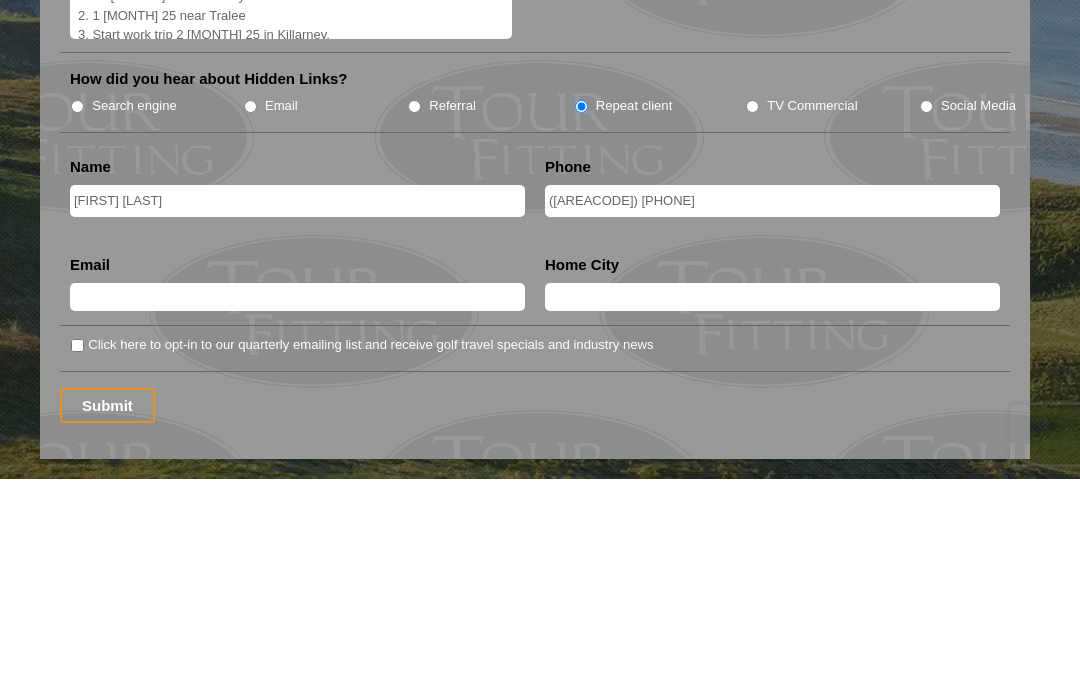 type on "([AREACODE]) [PHONE]" 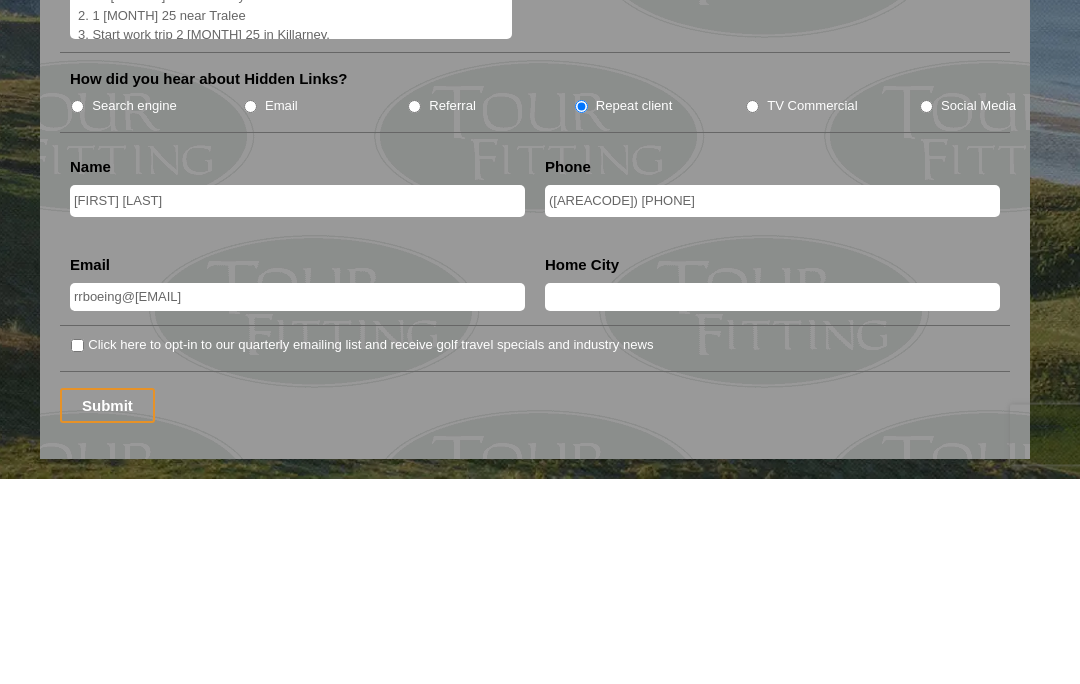type on "rrboeing@[EMAIL]" 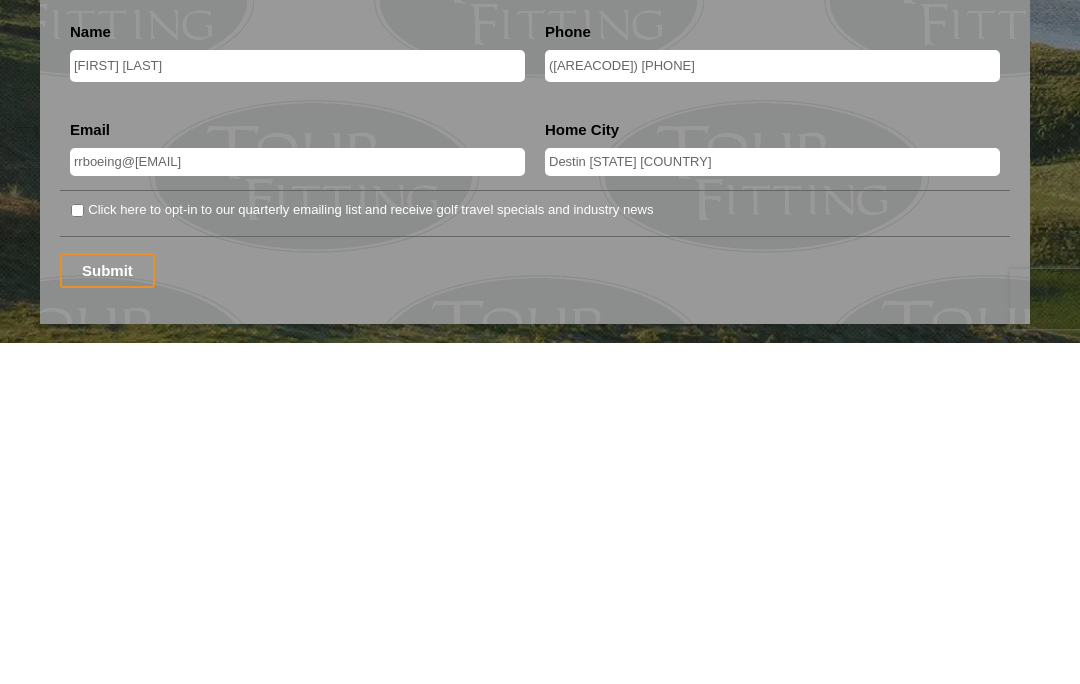 type on "Destin [STATE] [COUNTRY]" 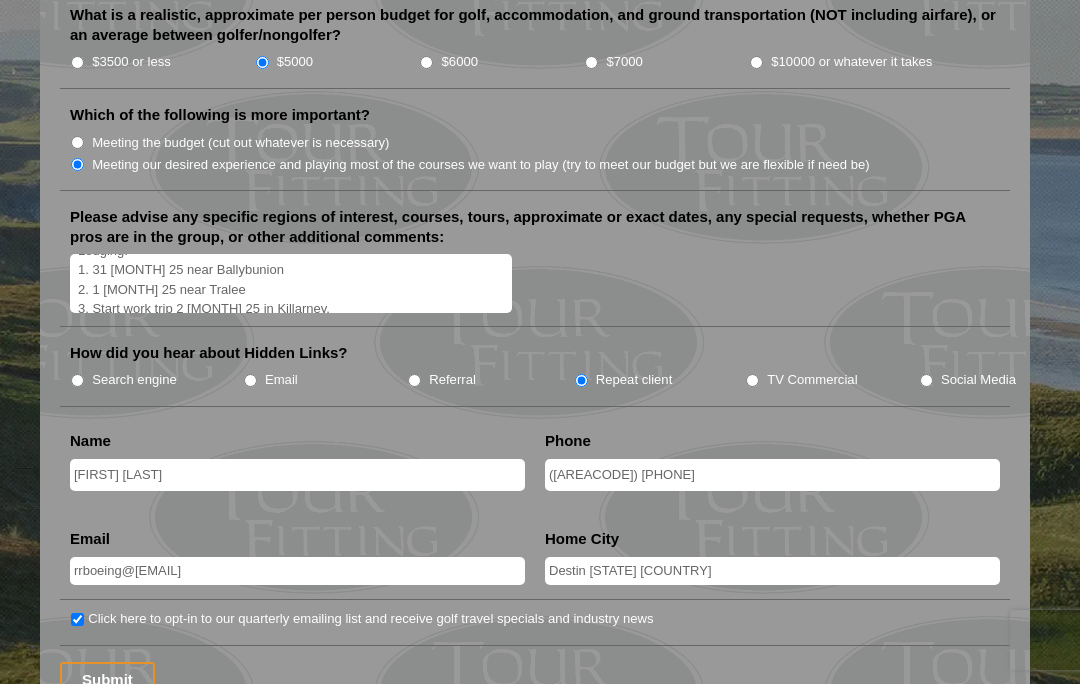 scroll, scrollTop: 2306, scrollLeft: 0, axis: vertical 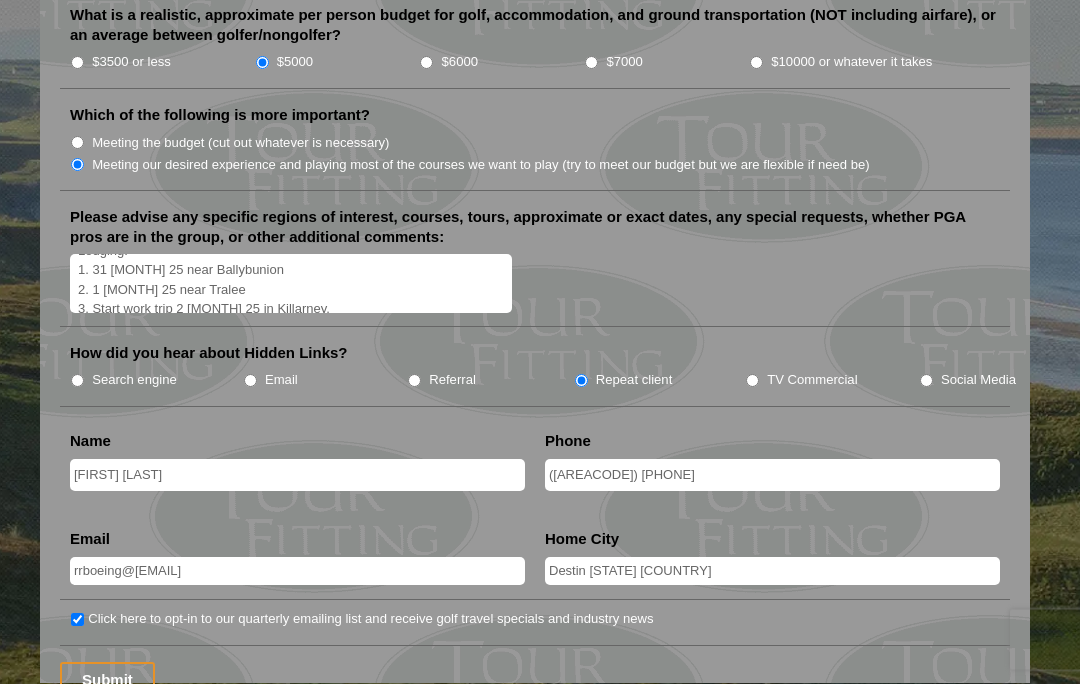 click on "Golf: if available. Wife and myself. Both above average golfers. Understand speed of play.
1. 1 [MONTH] 25 Ballybunion
2. 2 [MONTH] 25 Tralee
Arrive [AIRPORT_CODE] 31 [MONTH] 25 Delta Air Lines.
Lodging:
1. 31 [MONTH] 25 near Ballybunion
2. 1 [MONTH] 25 near Tralee
3. Start work trip 2 [MONTH] 25 in Killarney." at bounding box center [535, 286] 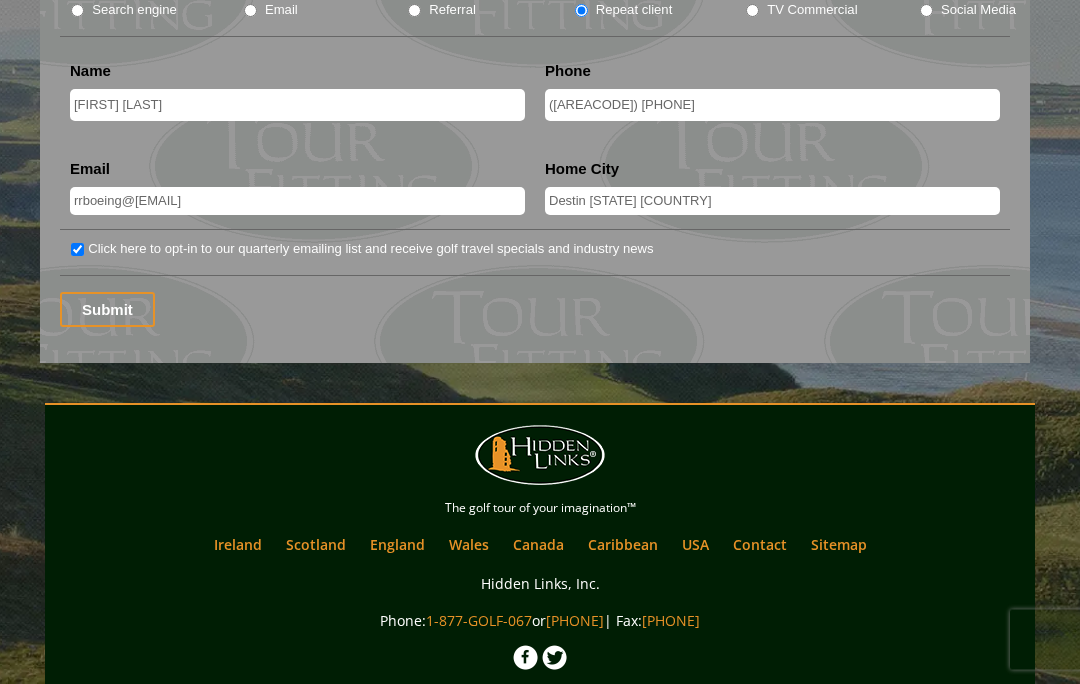 scroll, scrollTop: 2677, scrollLeft: 0, axis: vertical 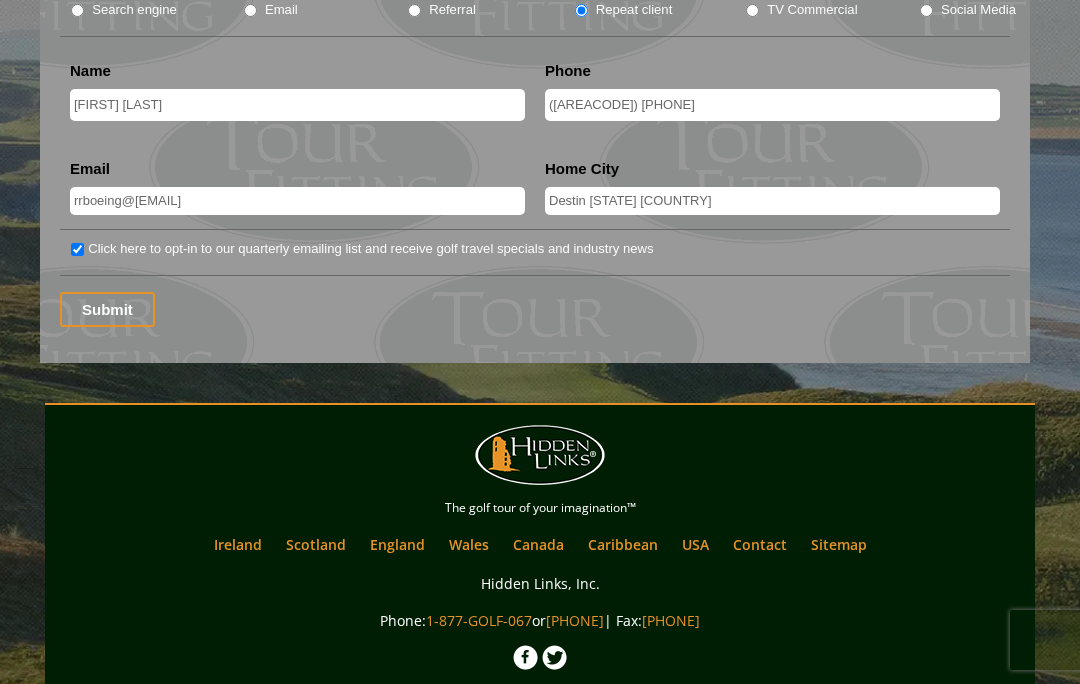 click on "Submit" at bounding box center [107, 309] 